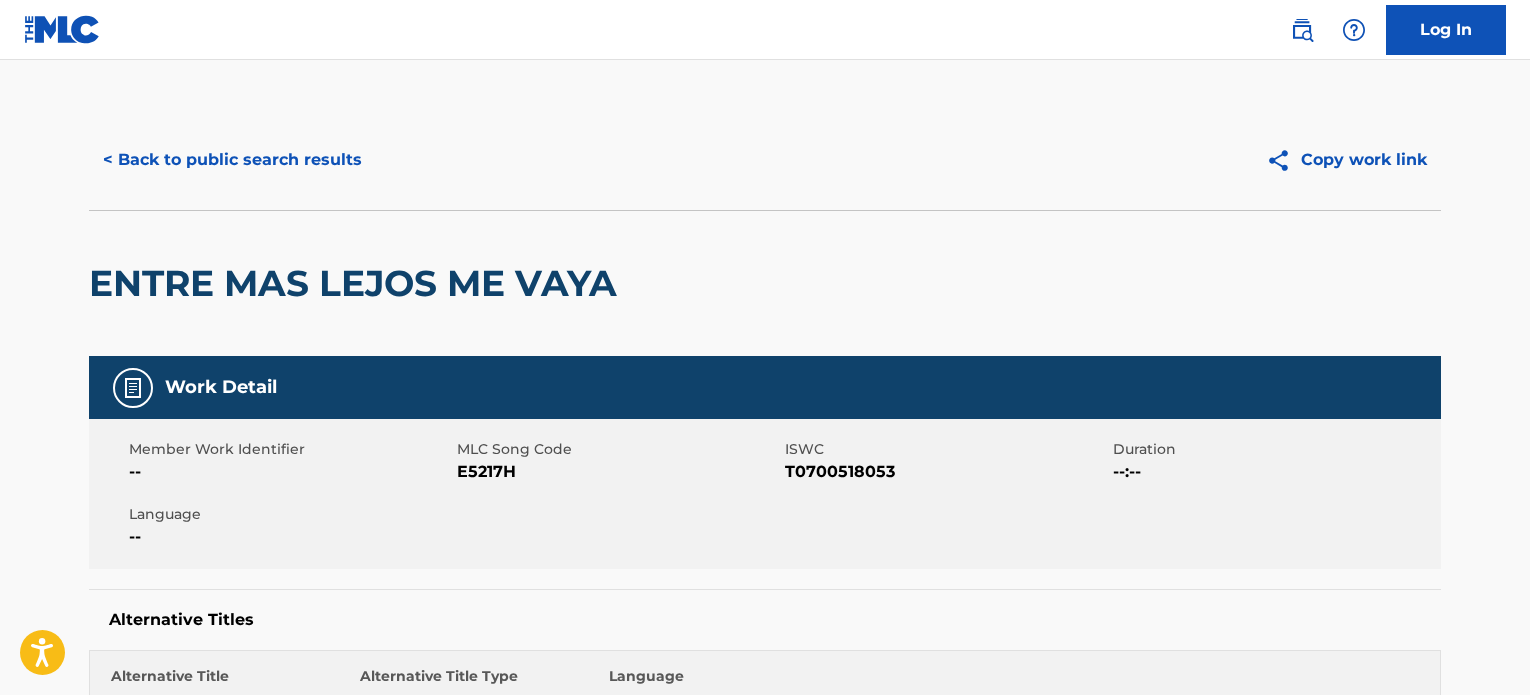 scroll, scrollTop: 0, scrollLeft: 0, axis: both 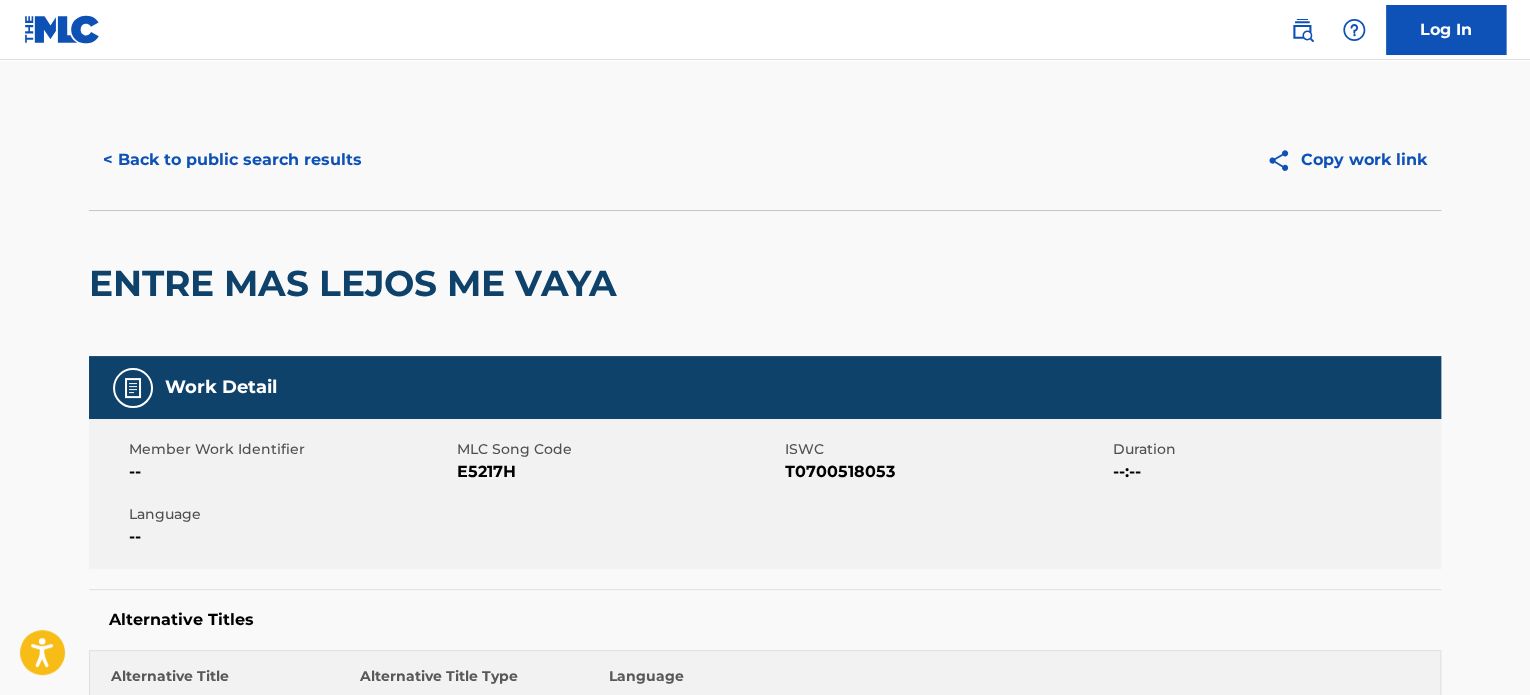 drag, startPoint x: 226, startPoint y: 151, endPoint x: 221, endPoint y: 163, distance: 13 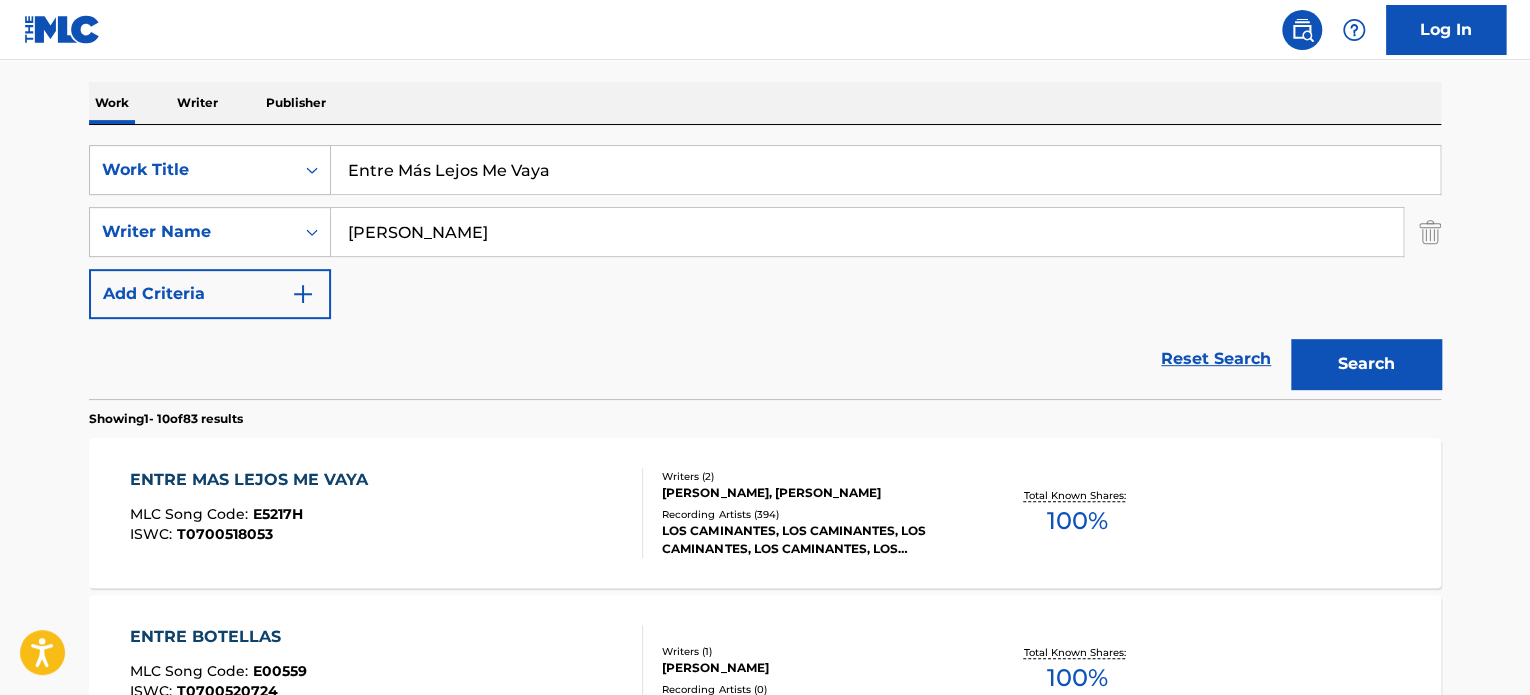 click on "Entre Más Lejos Me Vaya" at bounding box center (885, 170) 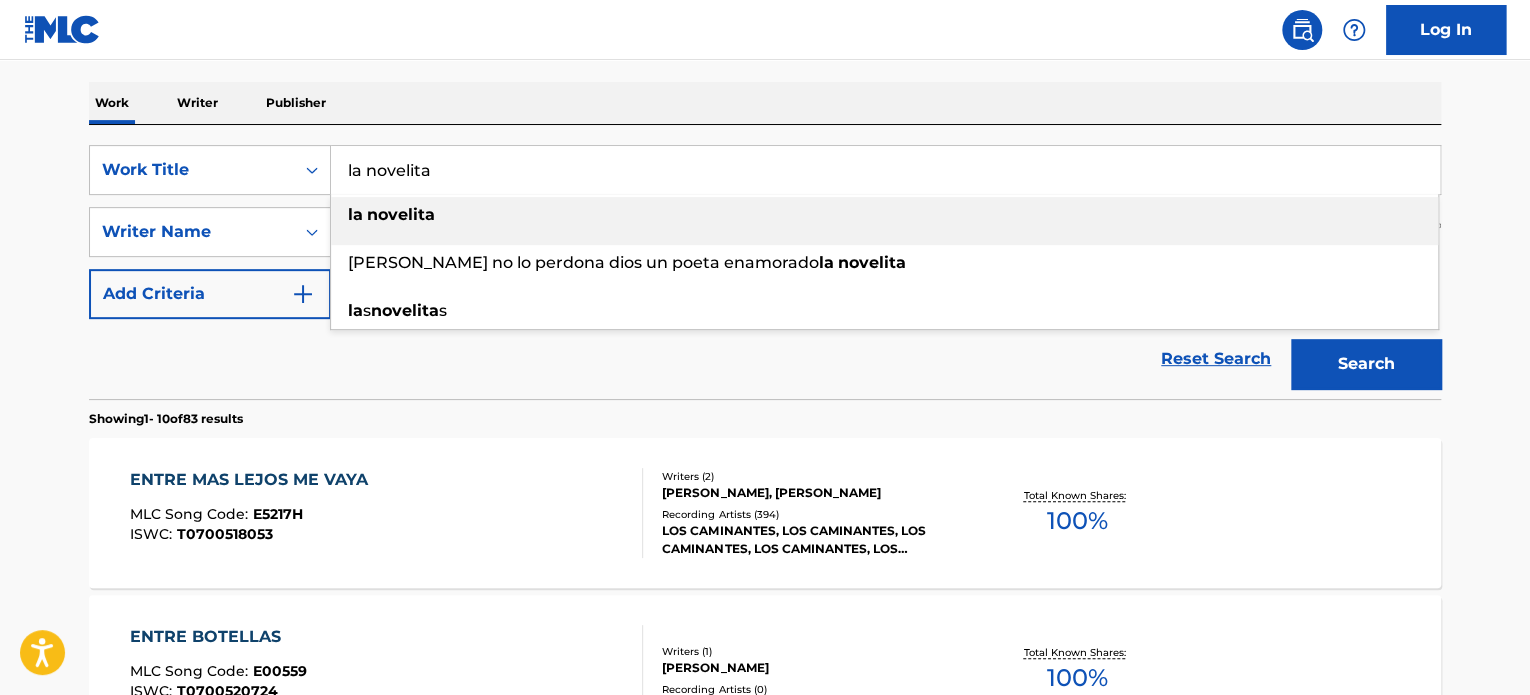 type on "la novelita" 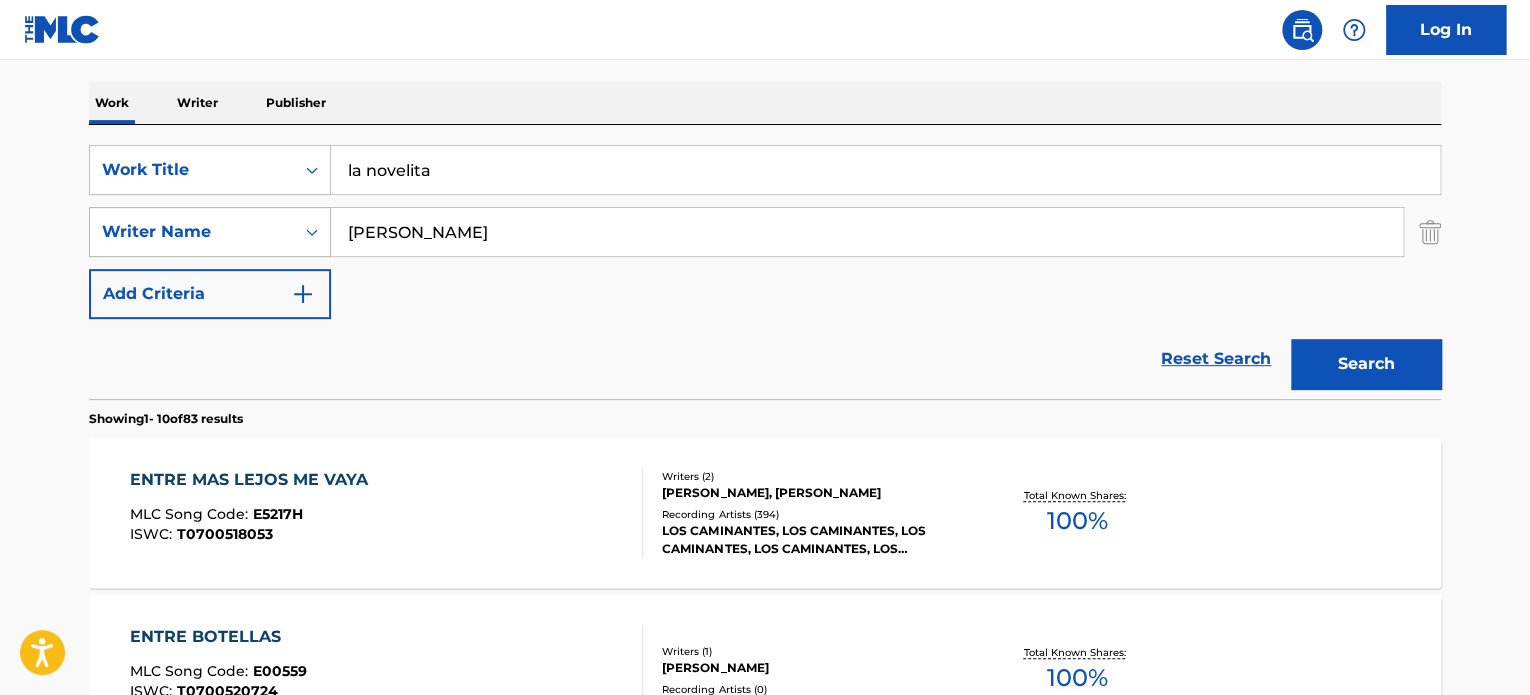 drag, startPoint x: 429, startPoint y: 231, endPoint x: 166, endPoint y: 247, distance: 263.48624 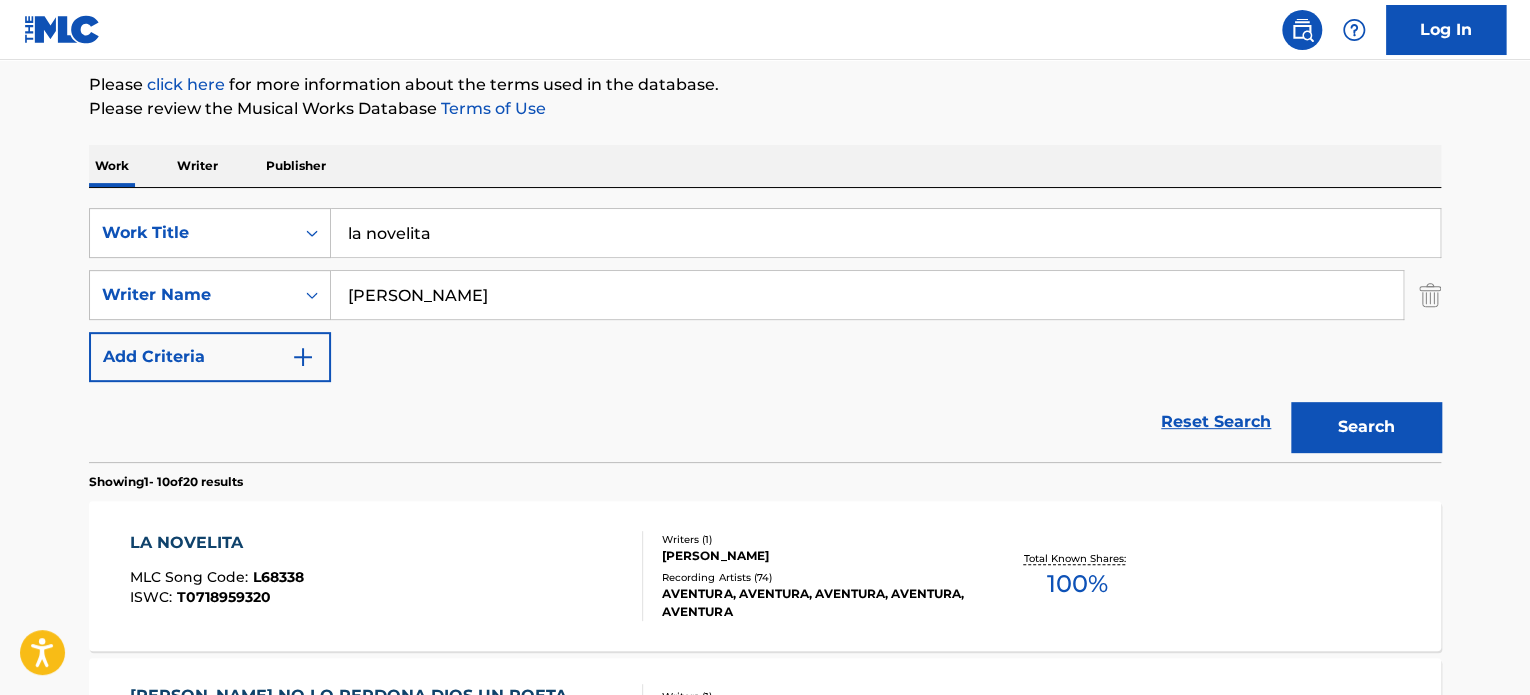 scroll, scrollTop: 300, scrollLeft: 0, axis: vertical 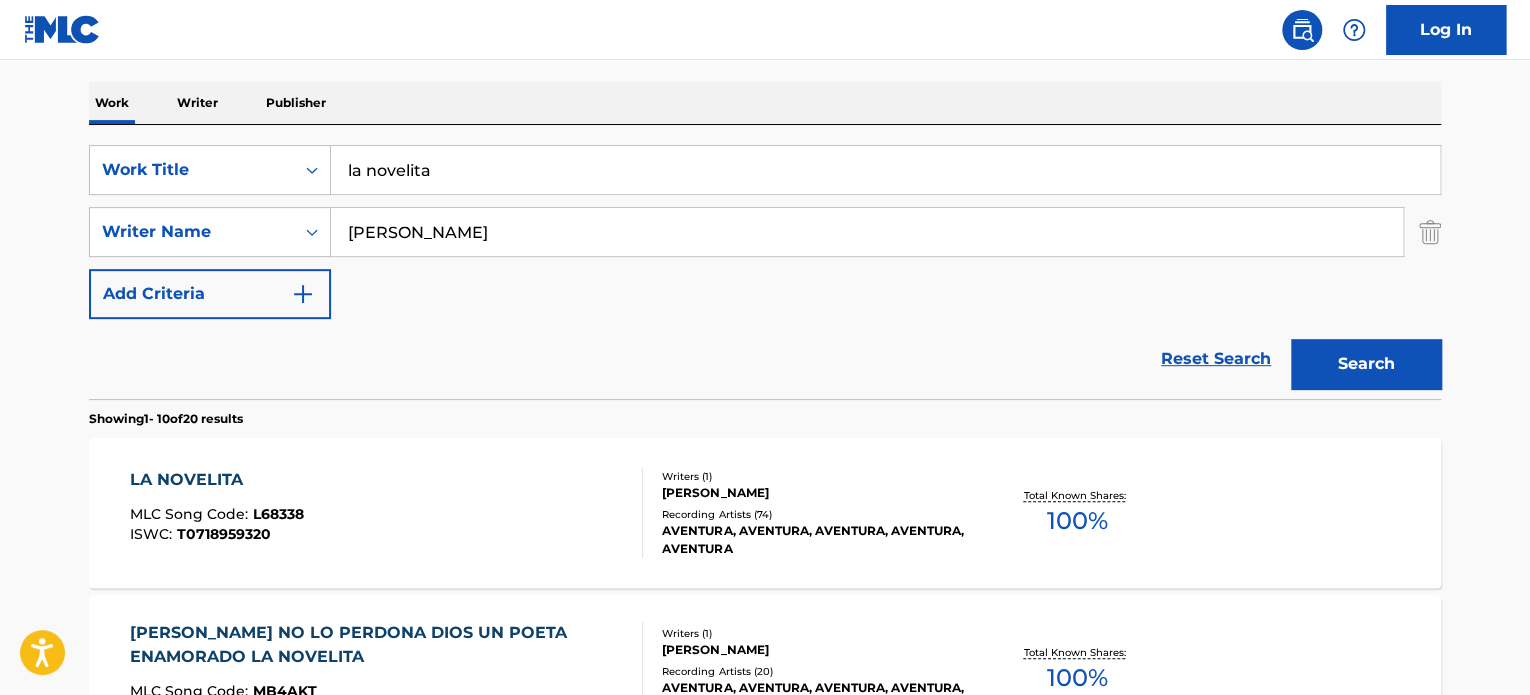 click on "LA NOVELITA MLC Song Code : L68338 ISWC : T0718959320" at bounding box center [387, 513] 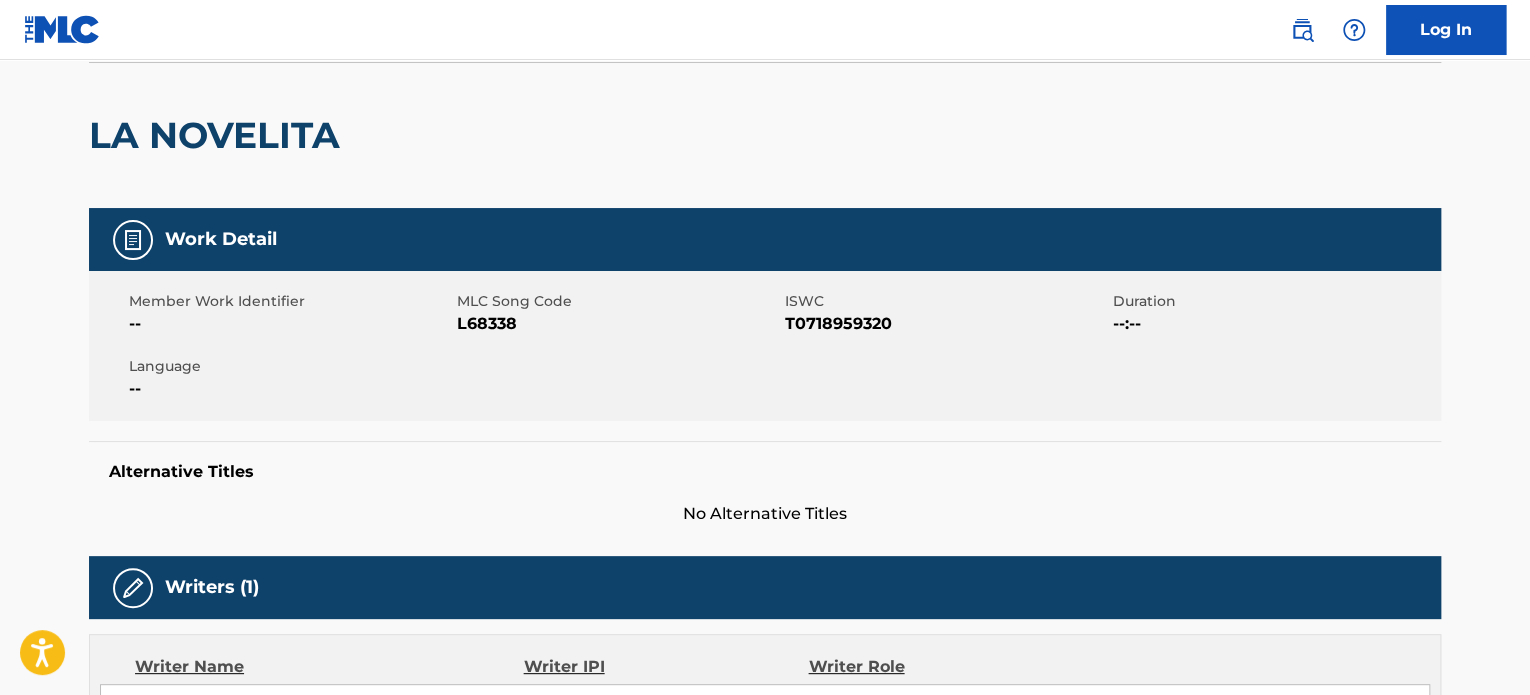 scroll, scrollTop: 300, scrollLeft: 0, axis: vertical 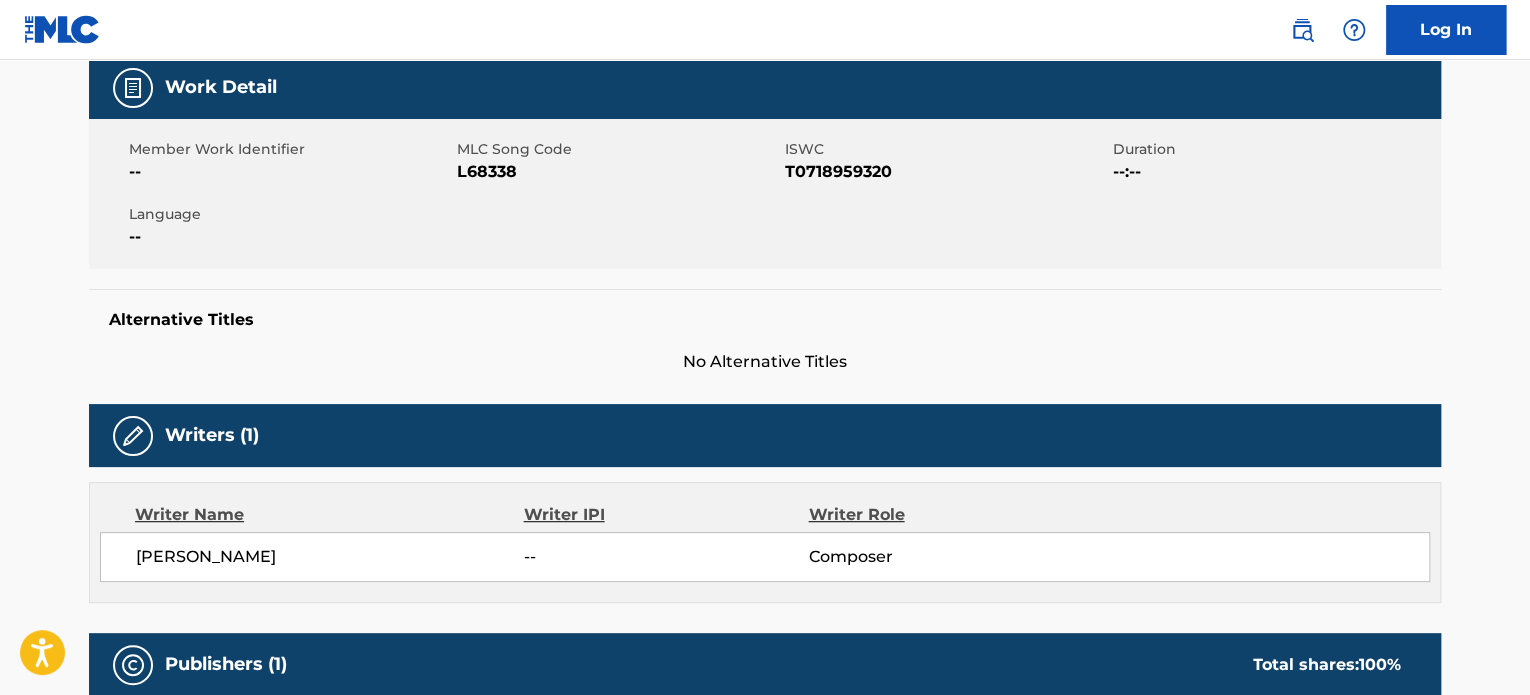 click on "L68338" at bounding box center [618, 172] 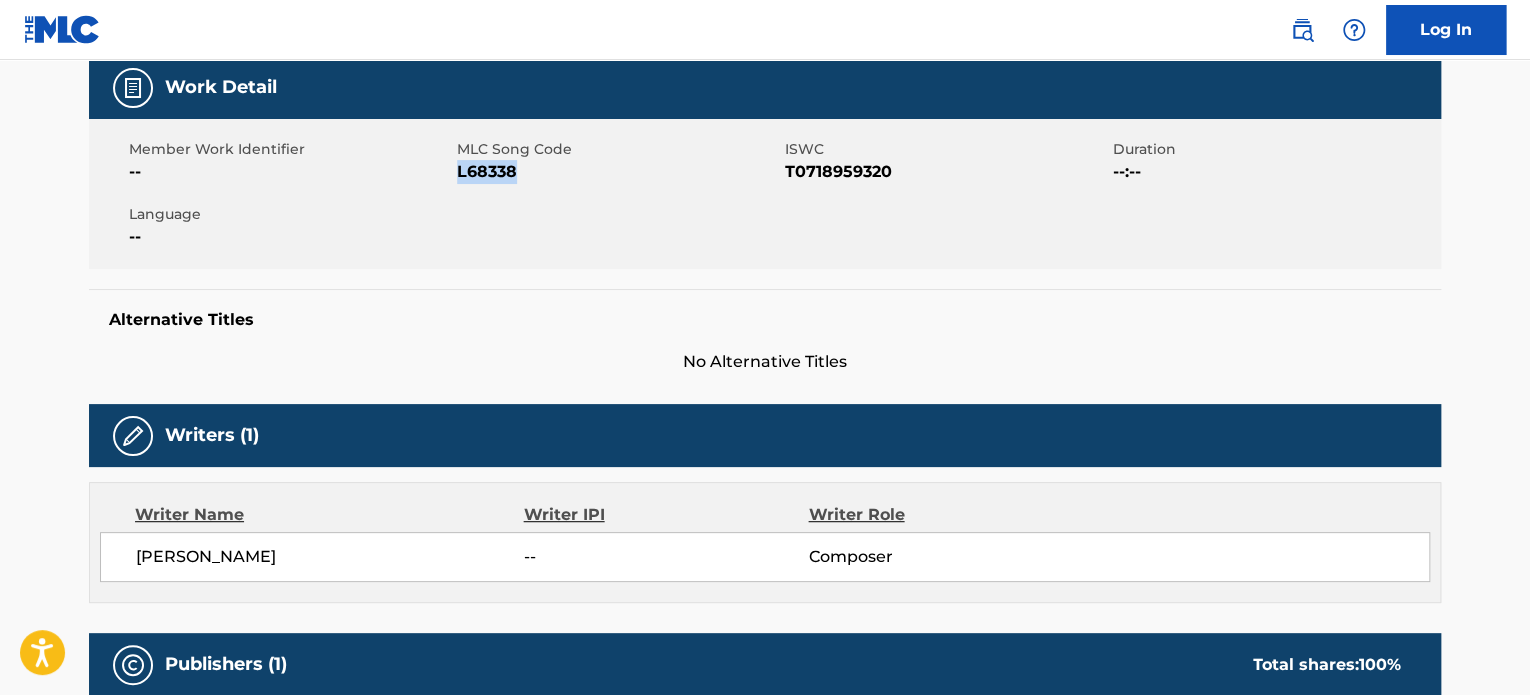 click on "L68338" at bounding box center (618, 172) 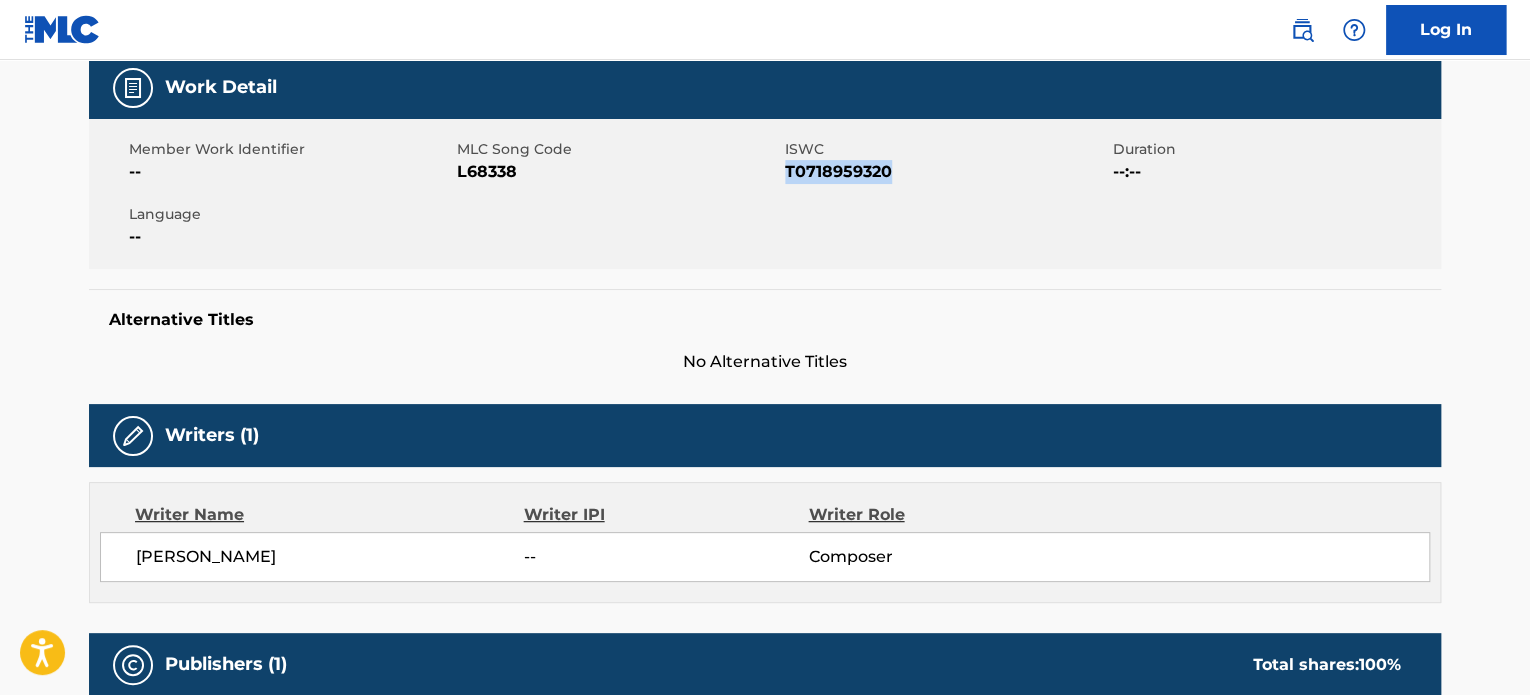 drag, startPoint x: 903, startPoint y: 179, endPoint x: 784, endPoint y: 176, distance: 119.03781 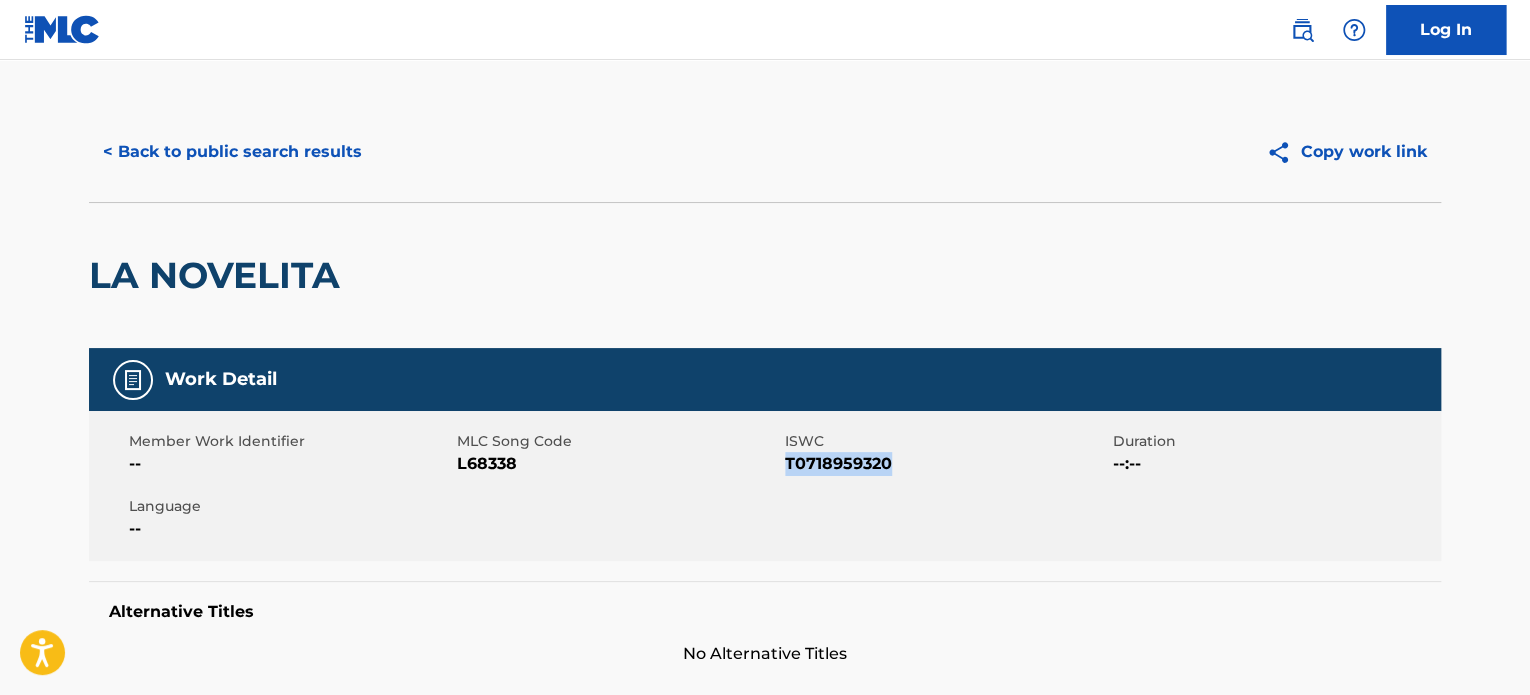 scroll, scrollTop: 0, scrollLeft: 0, axis: both 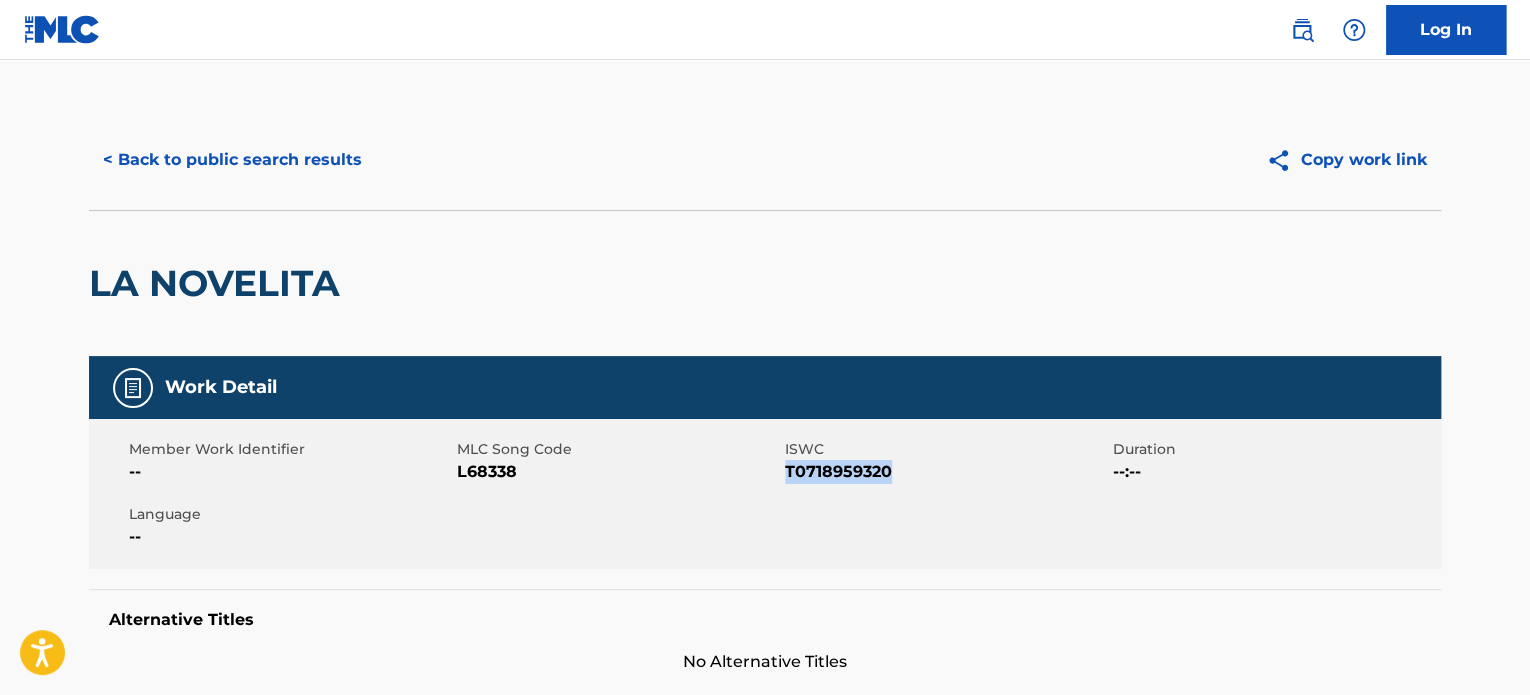 click on "< Back to public search results" at bounding box center (232, 160) 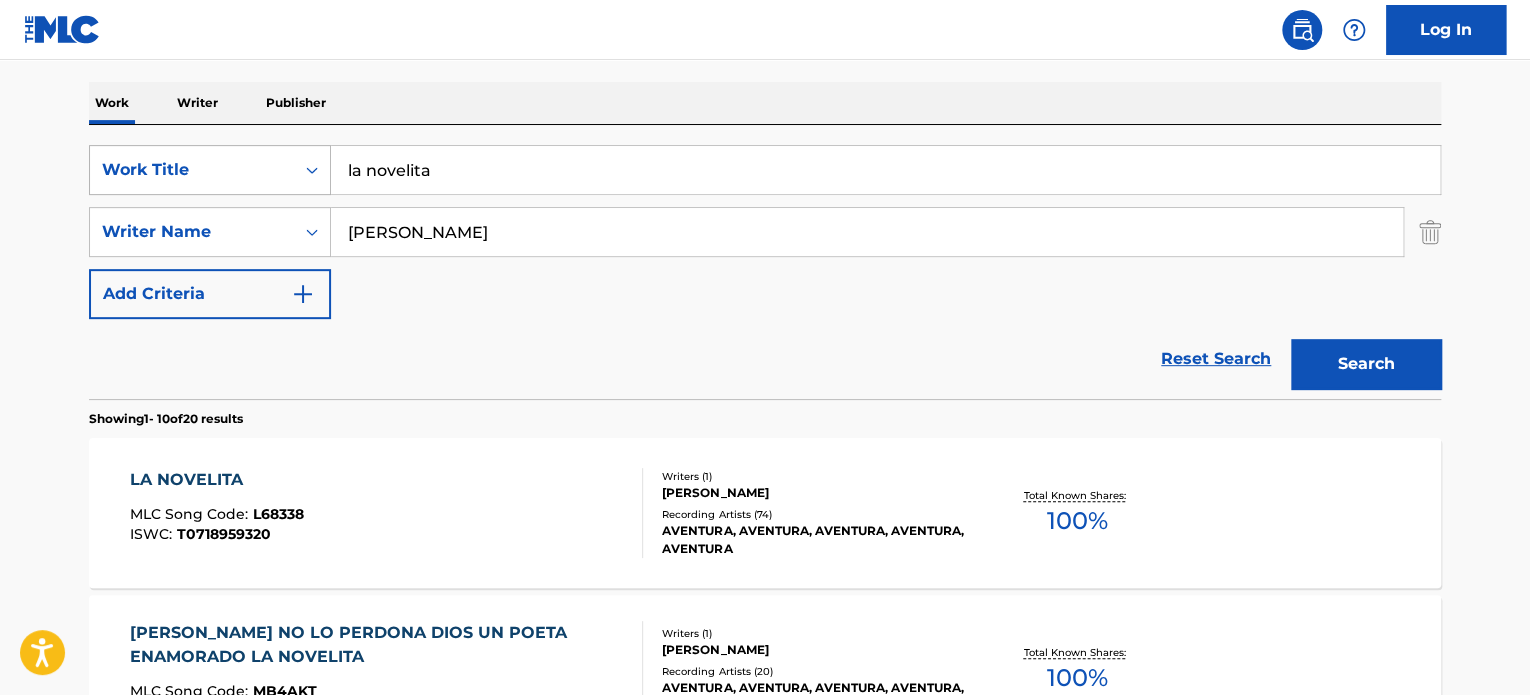 drag, startPoint x: 446, startPoint y: 167, endPoint x: 235, endPoint y: 156, distance: 211.28653 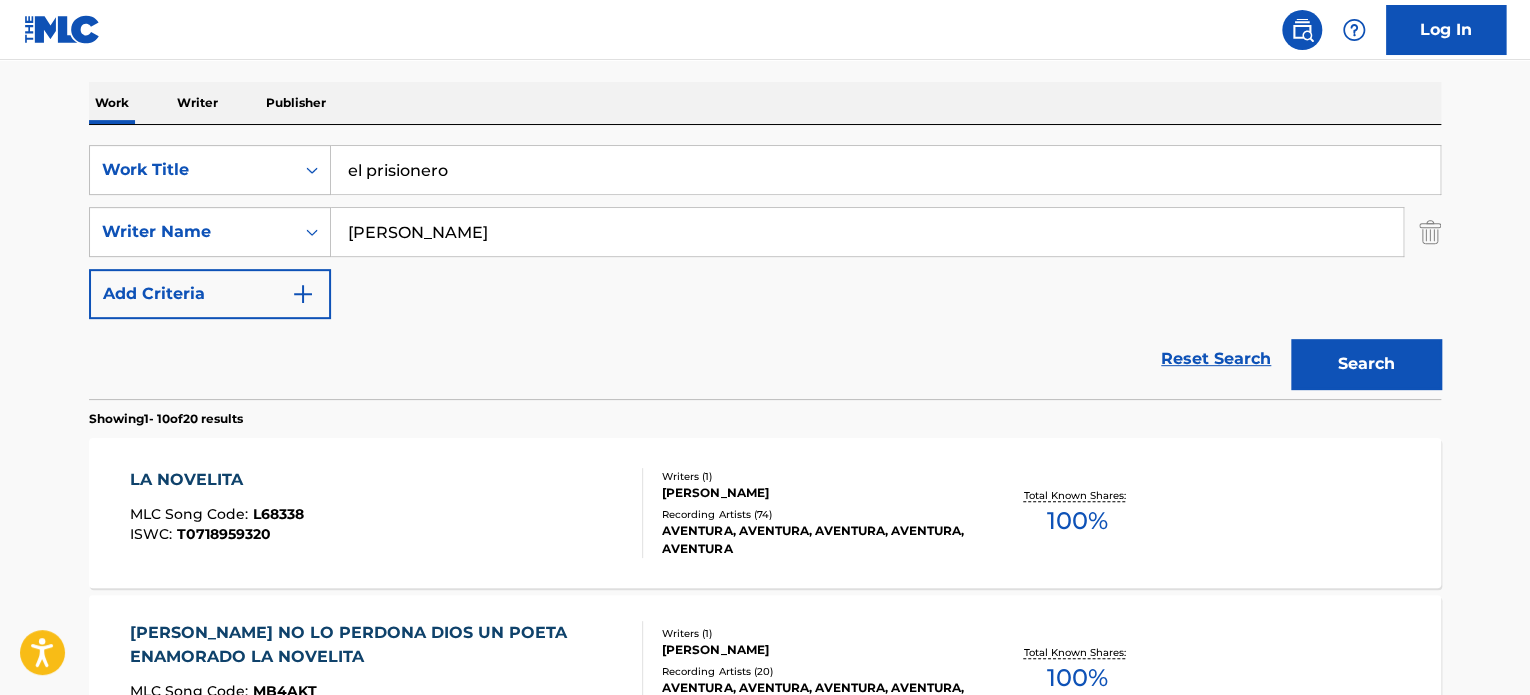 type on "el prisionero" 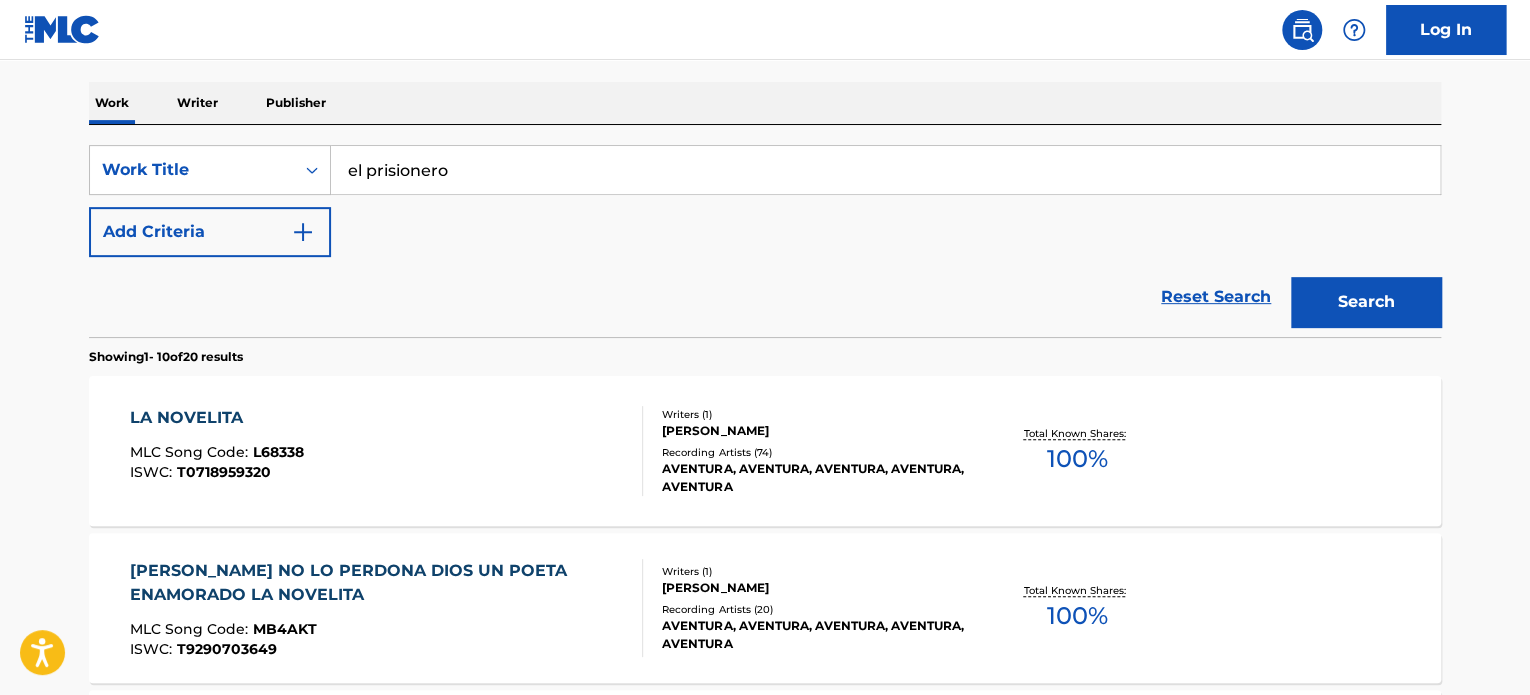 click on "Search" at bounding box center (1366, 302) 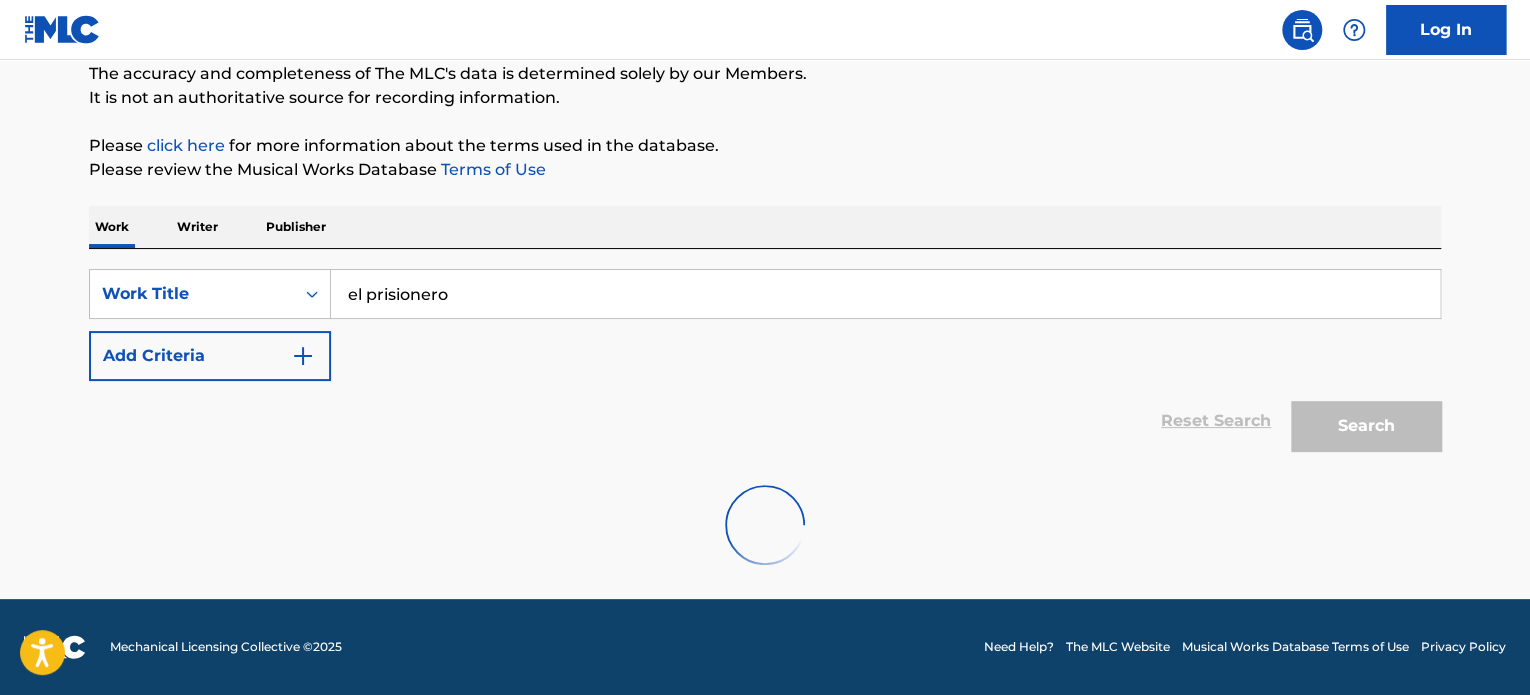 scroll, scrollTop: 300, scrollLeft: 0, axis: vertical 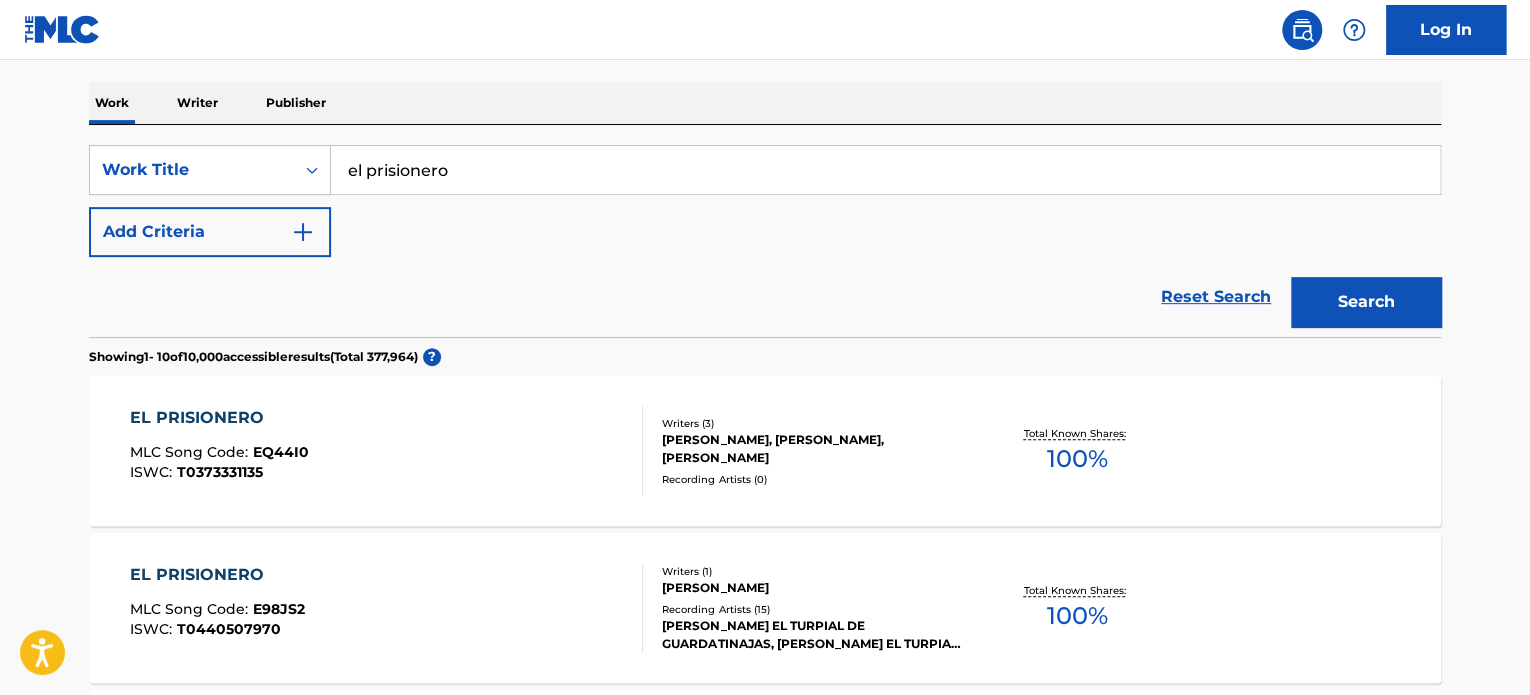 click on "EL PRISIONERO MLC Song Code : EQ44I0 ISWC : T0373331135" at bounding box center (387, 451) 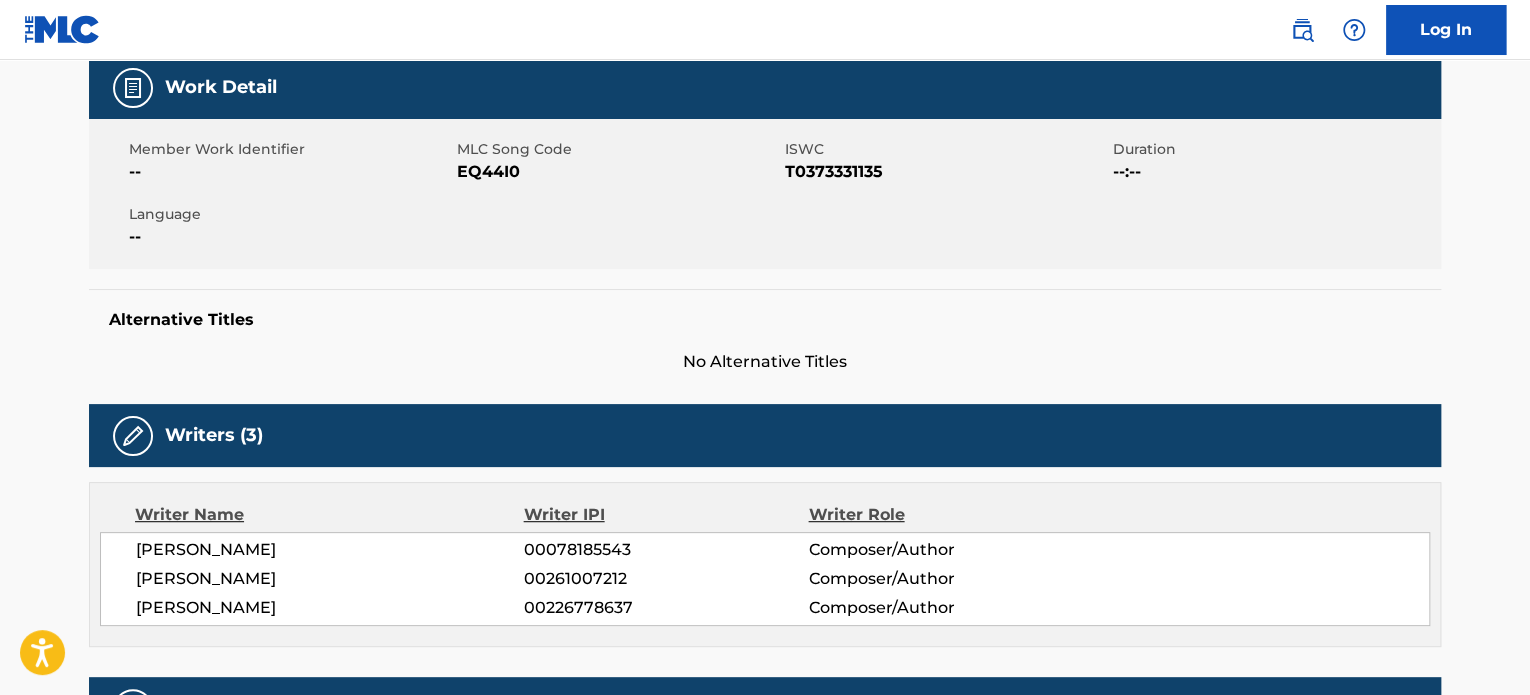 scroll, scrollTop: 0, scrollLeft: 0, axis: both 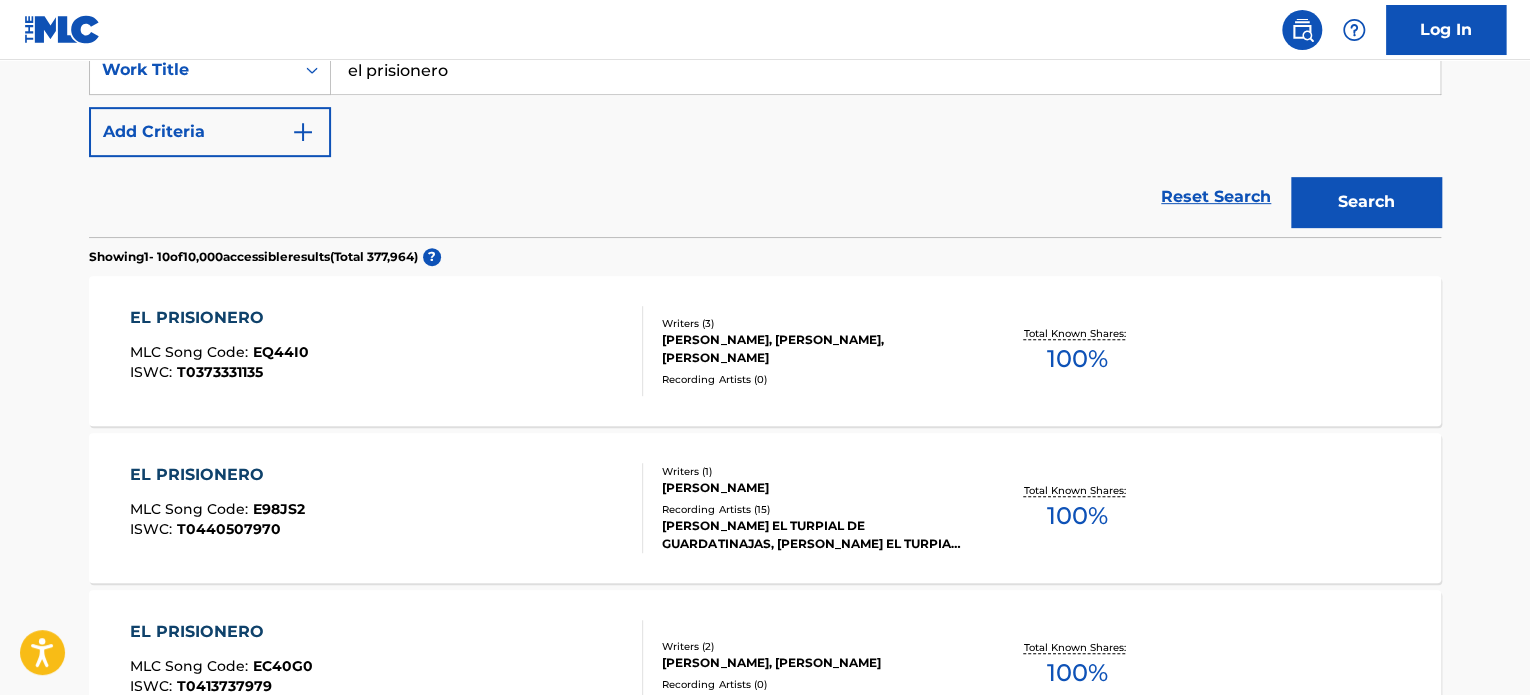 click on "EL PRISIONERO MLC Song Code : E98JS2 ISWC : T0440507970" at bounding box center (387, 508) 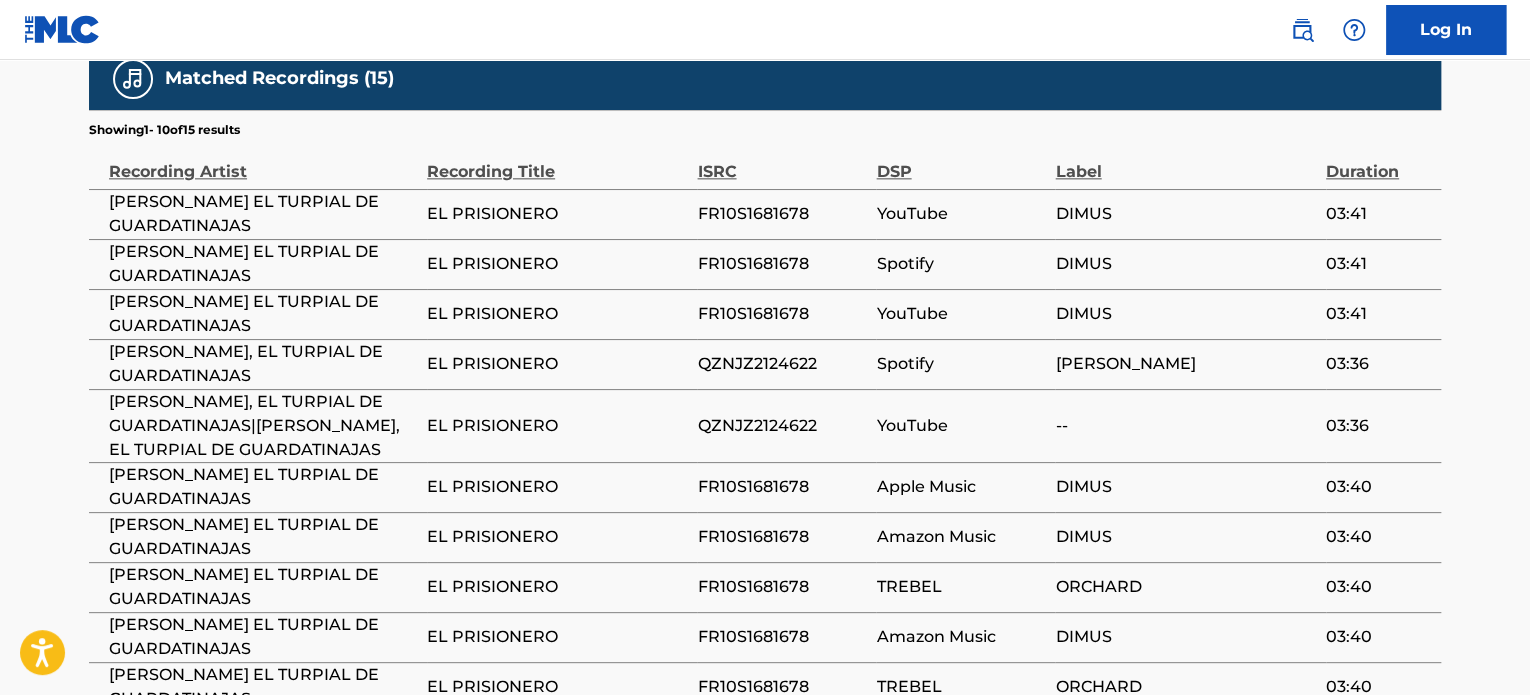 scroll, scrollTop: 1359, scrollLeft: 0, axis: vertical 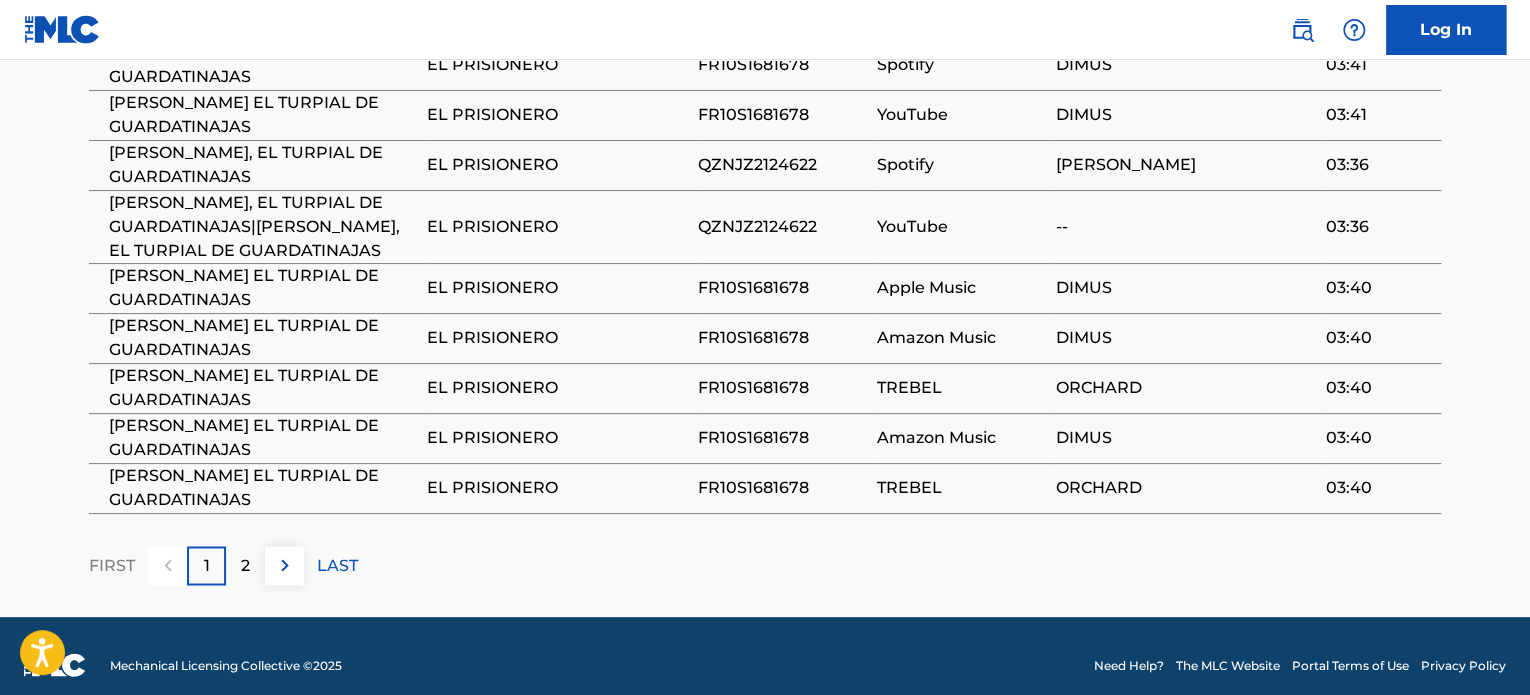 click on "2" at bounding box center [245, 565] 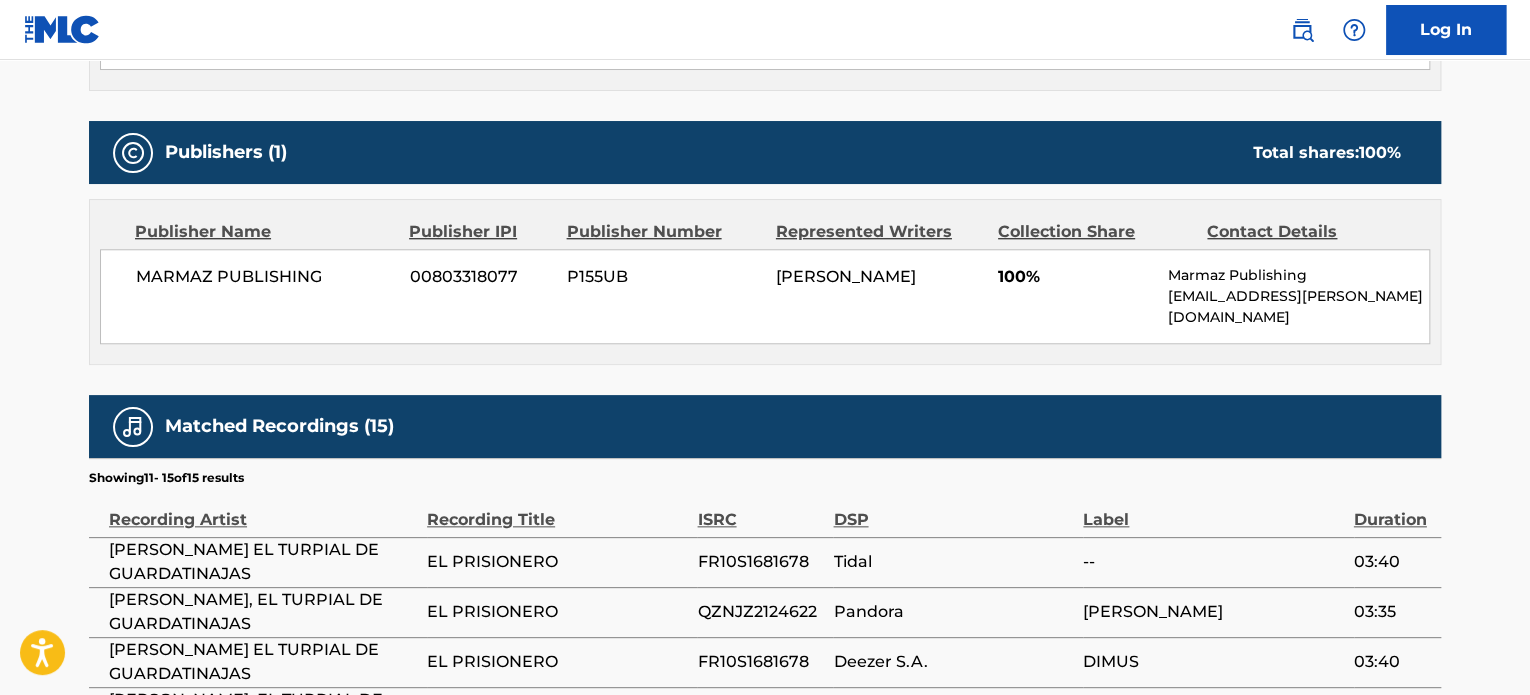 scroll, scrollTop: 1086, scrollLeft: 0, axis: vertical 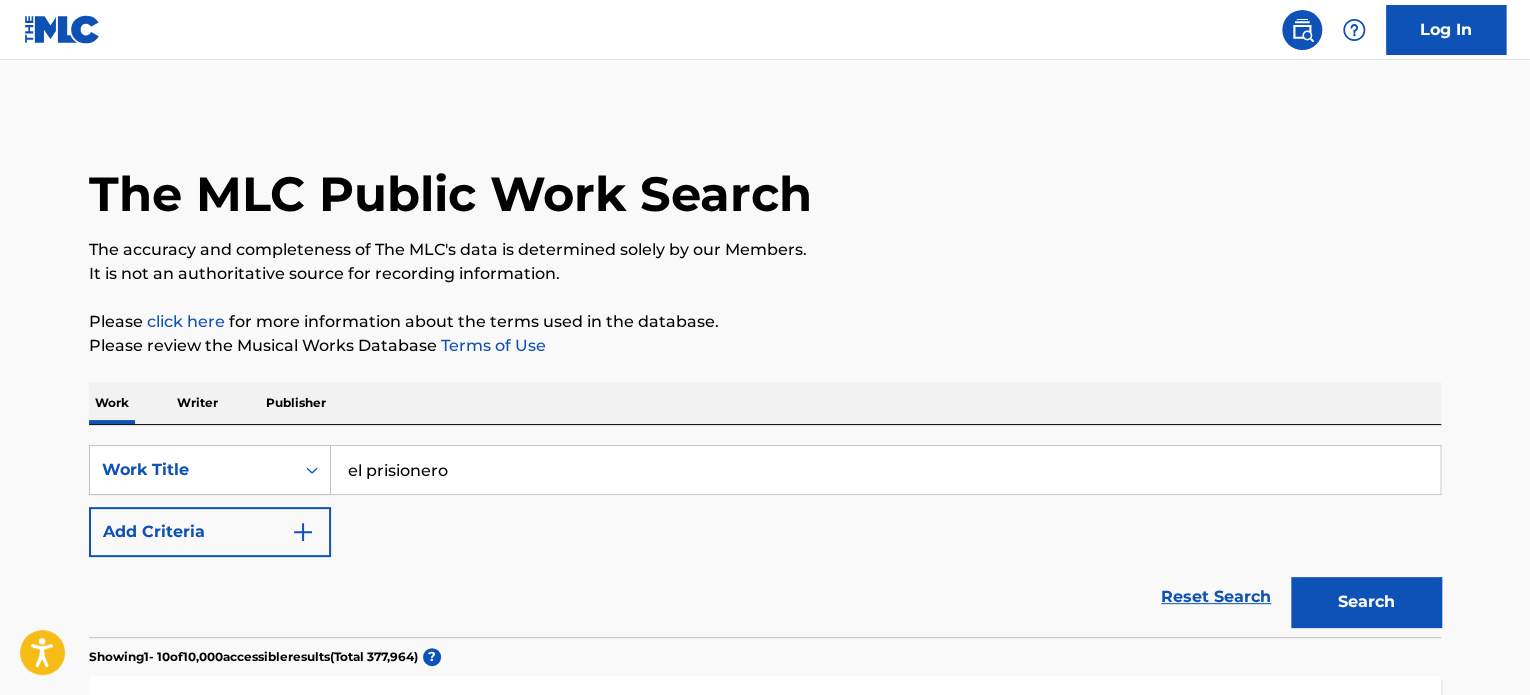 click on "Add Criteria" at bounding box center [210, 532] 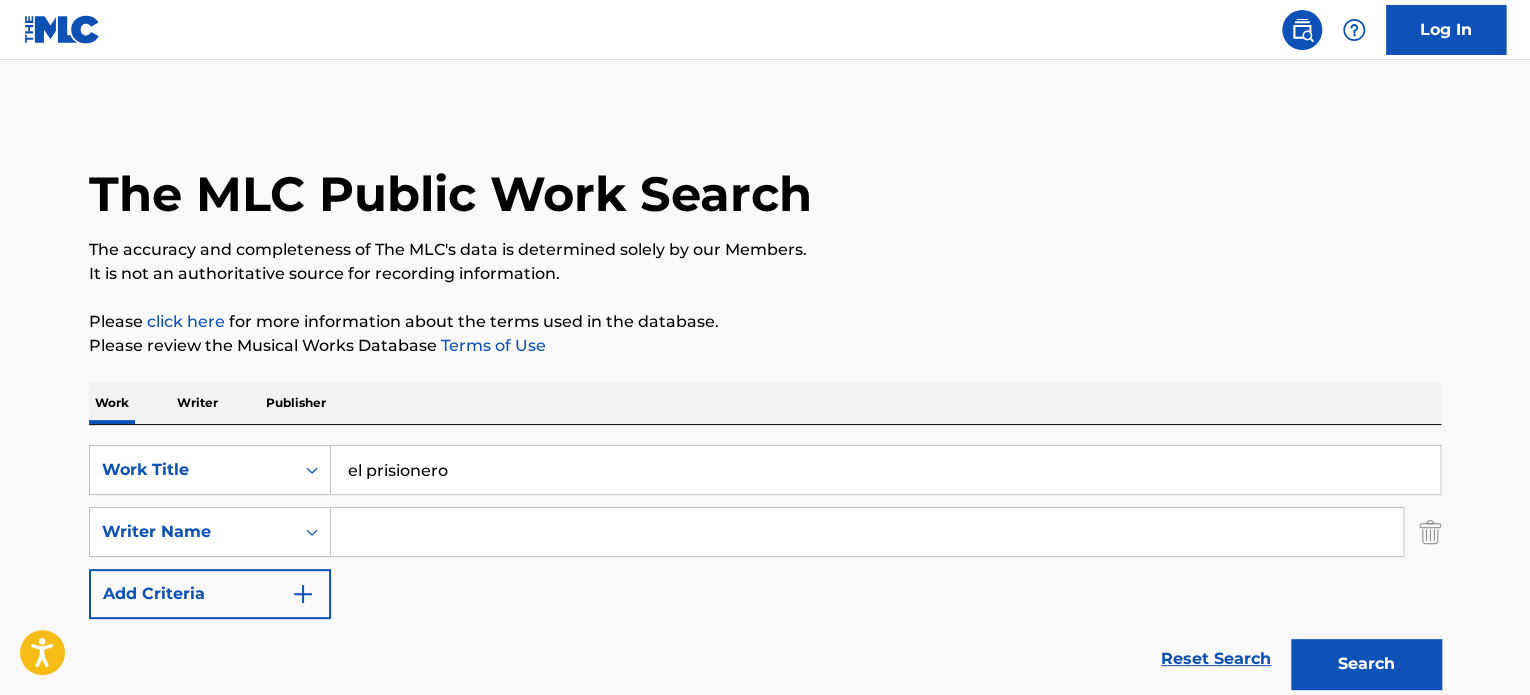 click at bounding box center (867, 532) 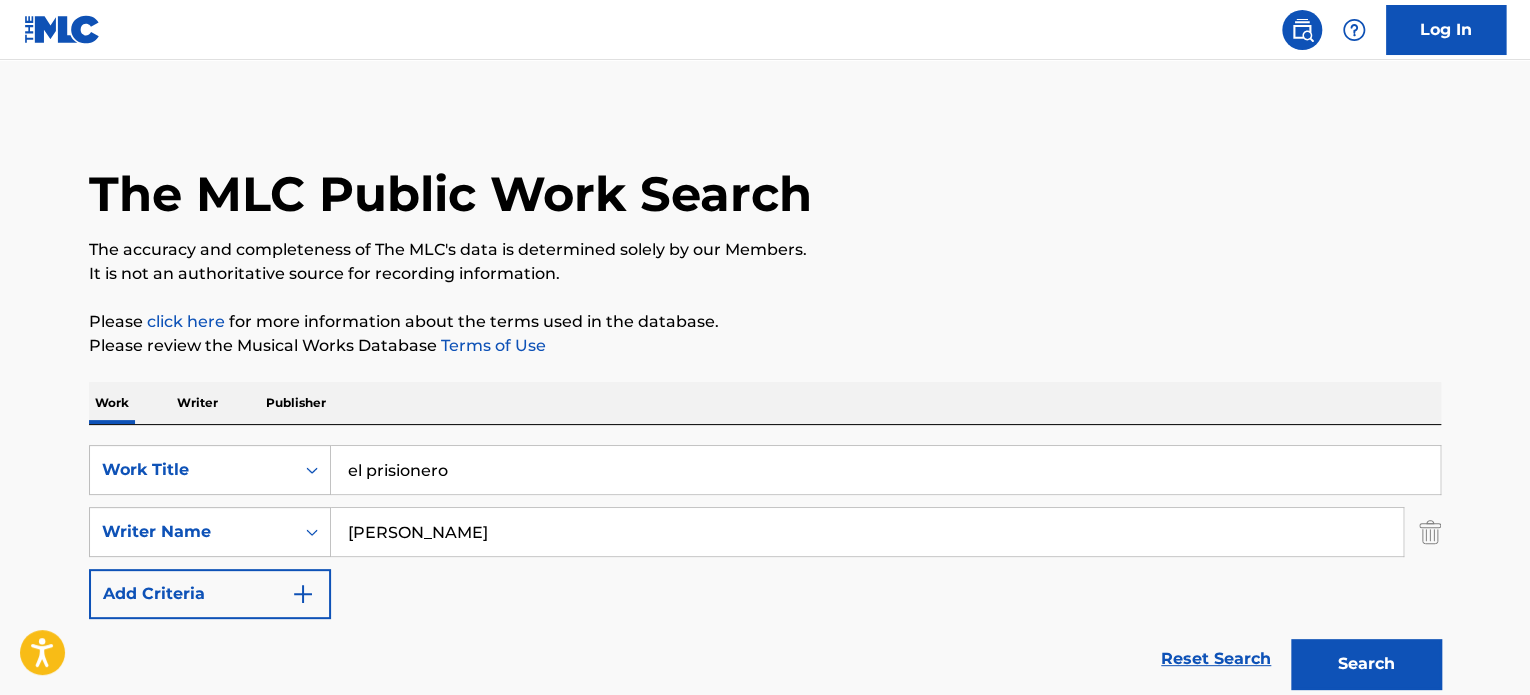 type on "Miguel Escalante" 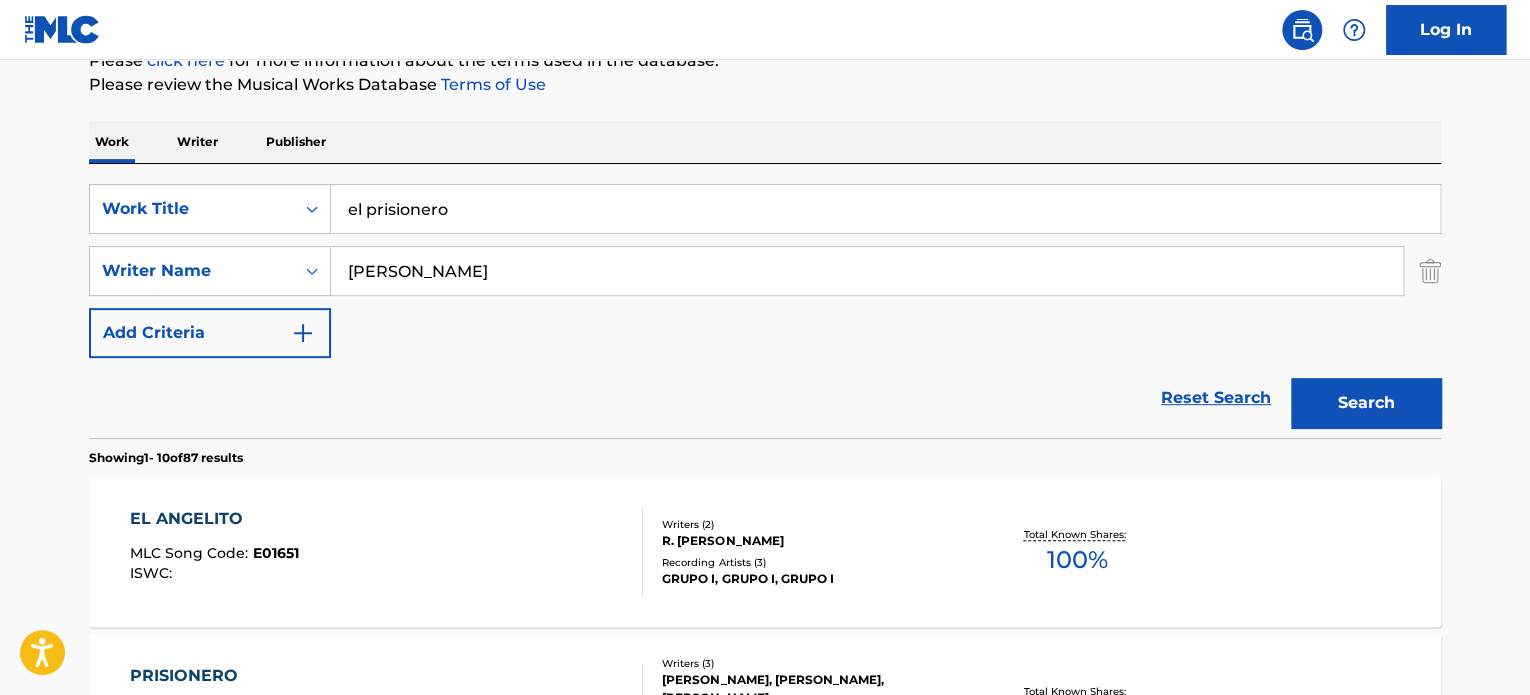 scroll, scrollTop: 500, scrollLeft: 0, axis: vertical 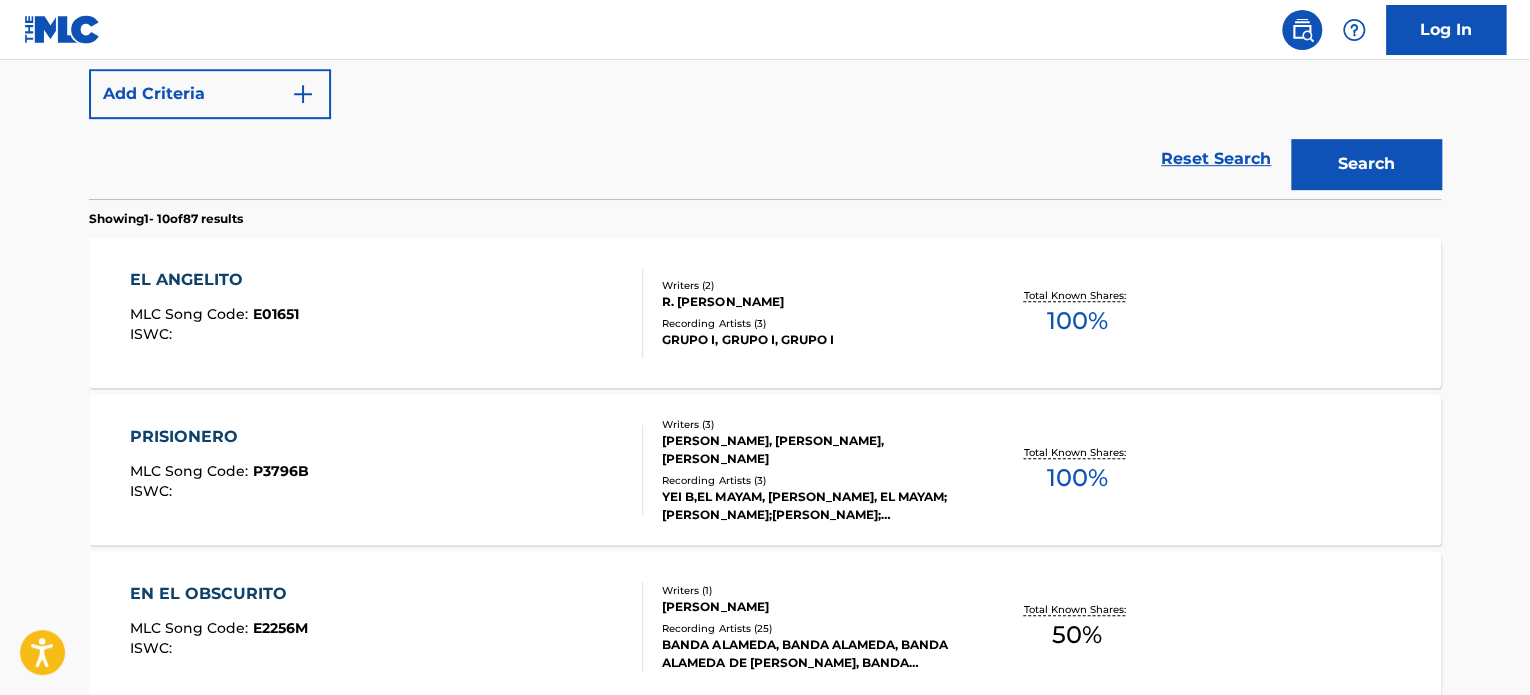 click on "Recording Artists ( 3 )" at bounding box center [813, 480] 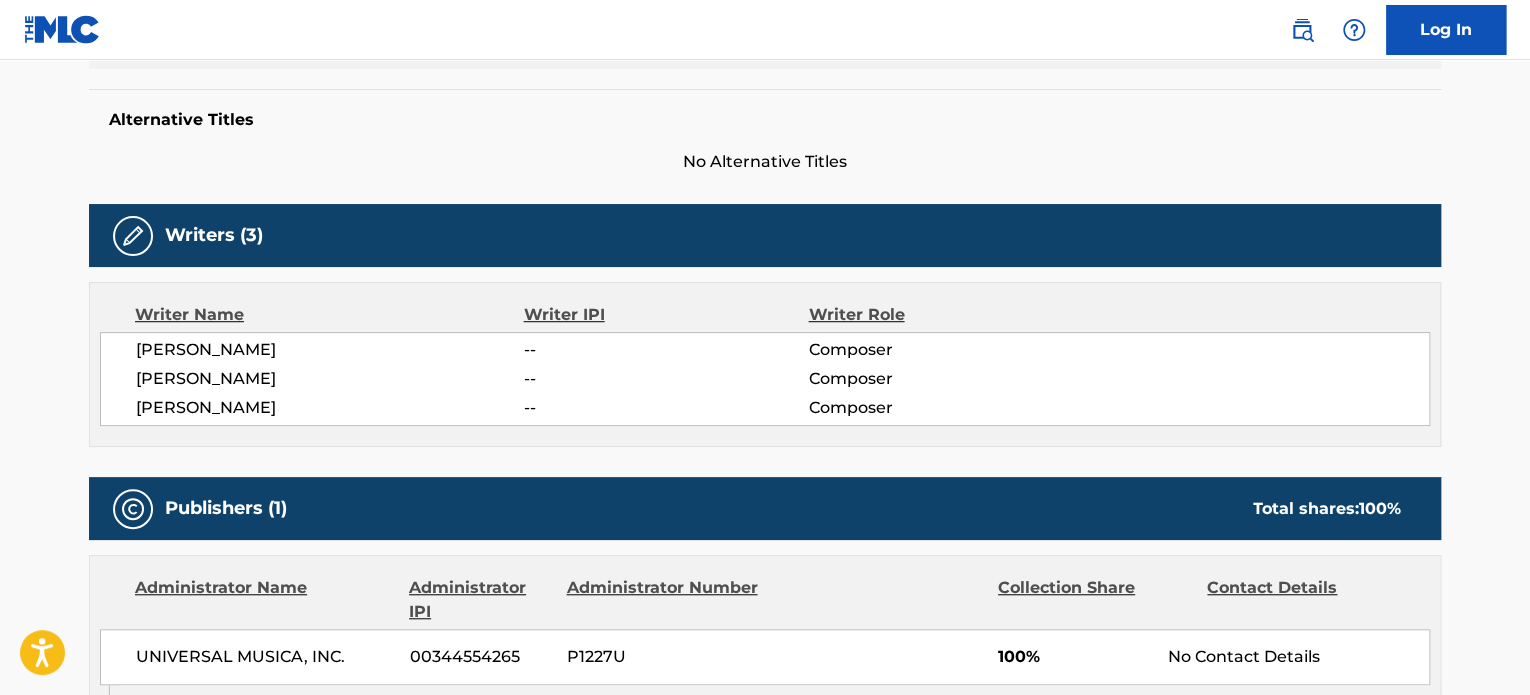 scroll, scrollTop: 0, scrollLeft: 0, axis: both 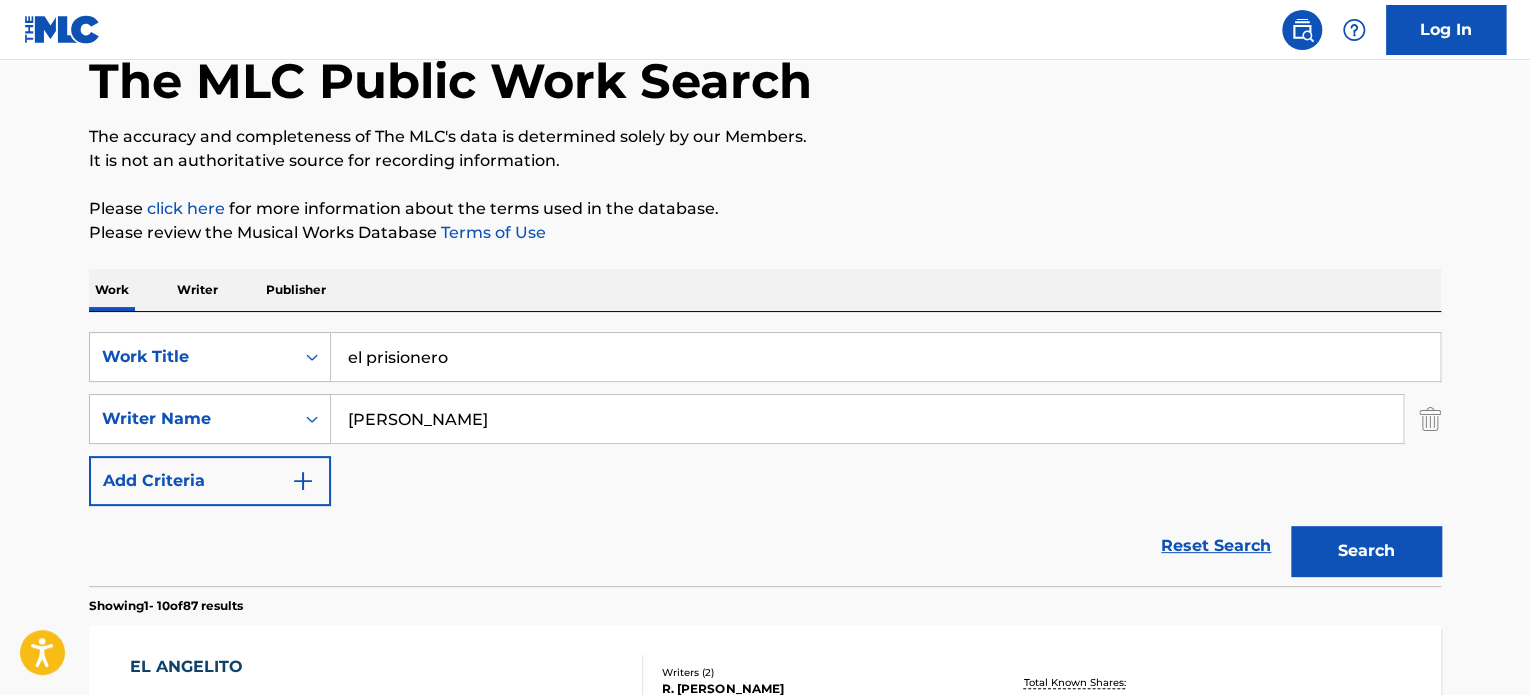 drag, startPoint x: 509, startPoint y: 415, endPoint x: 363, endPoint y: 422, distance: 146.16771 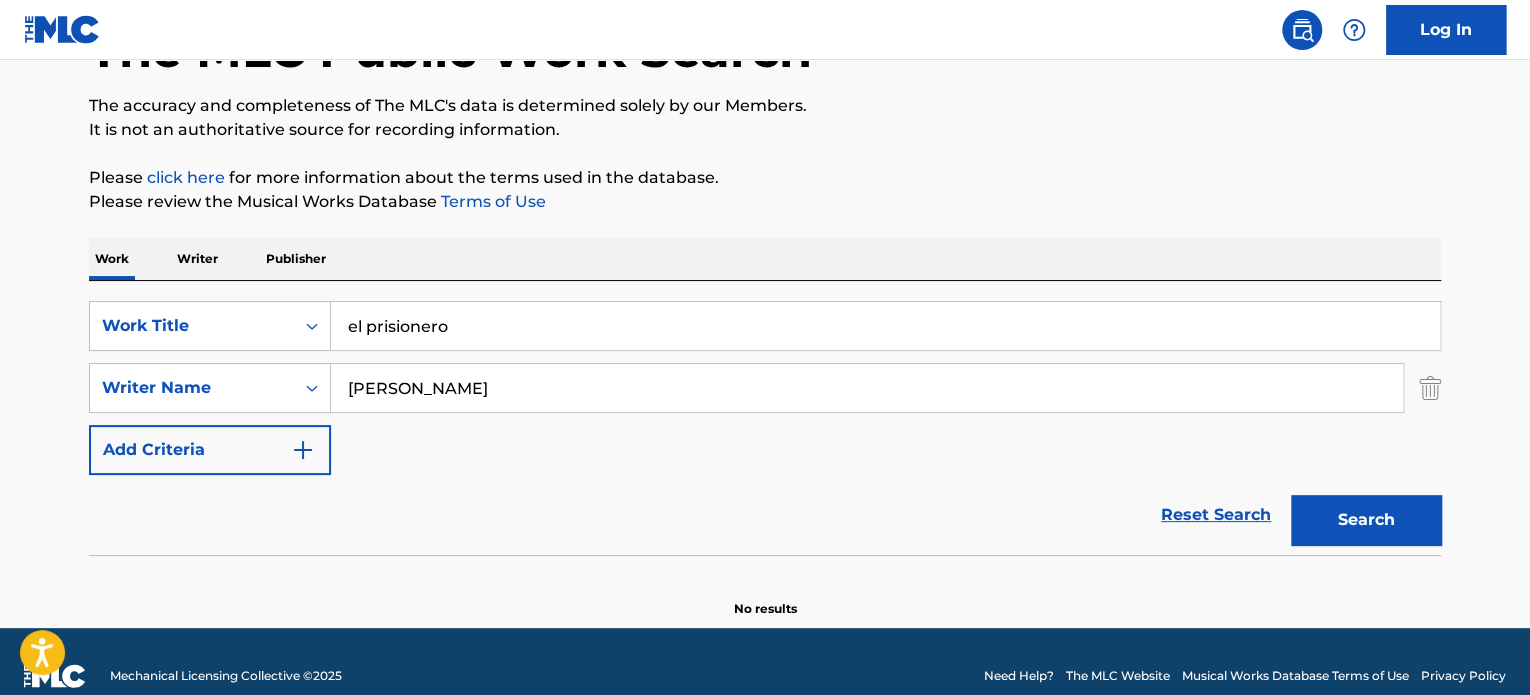 scroll, scrollTop: 172, scrollLeft: 0, axis: vertical 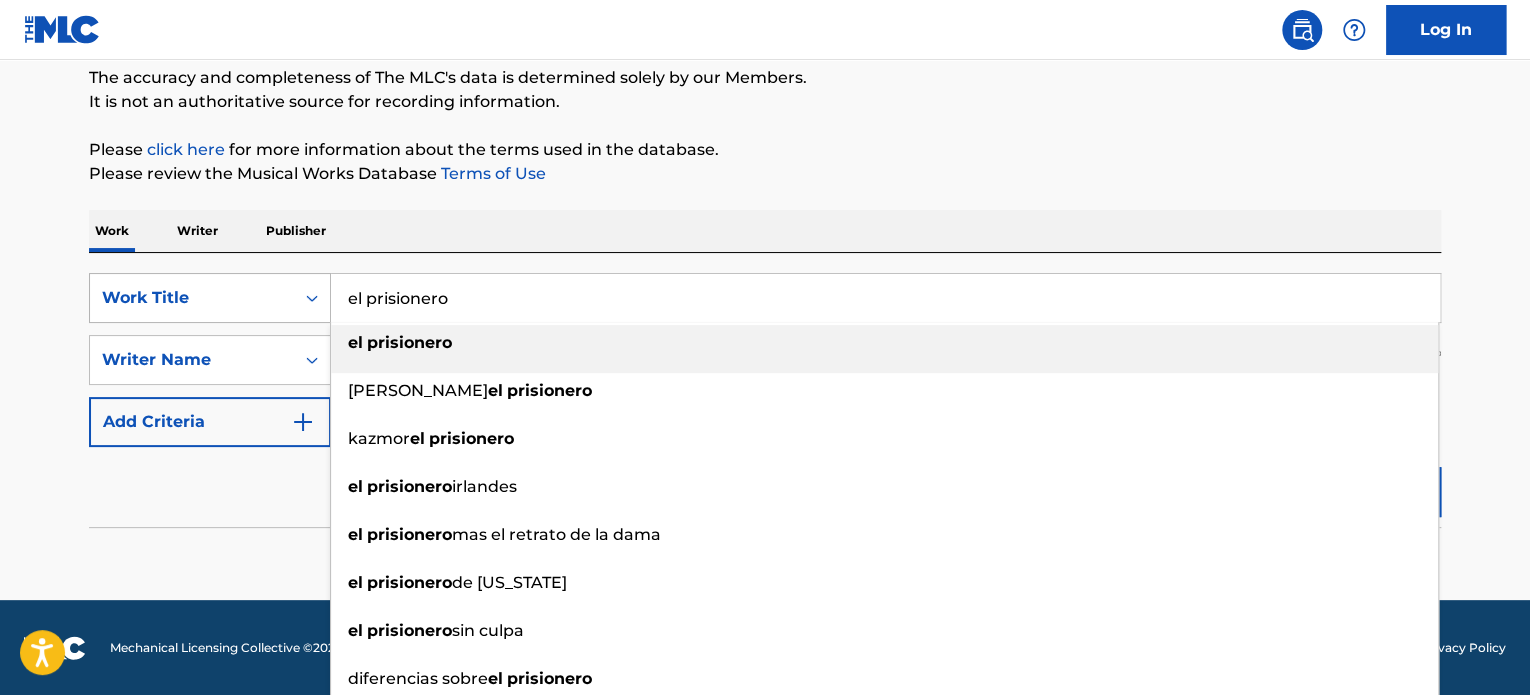 drag, startPoint x: 528, startPoint y: 291, endPoint x: 152, endPoint y: 282, distance: 376.1077 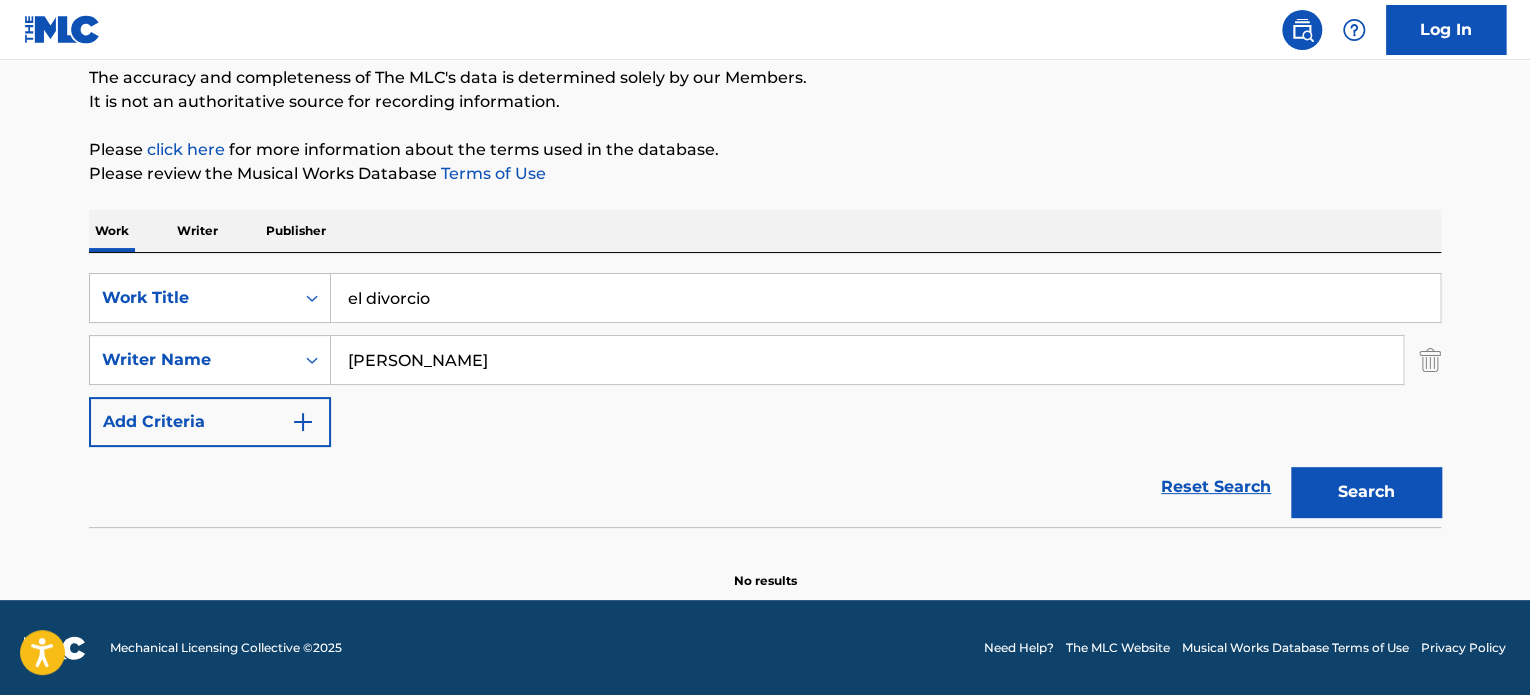 type on "el divorcio" 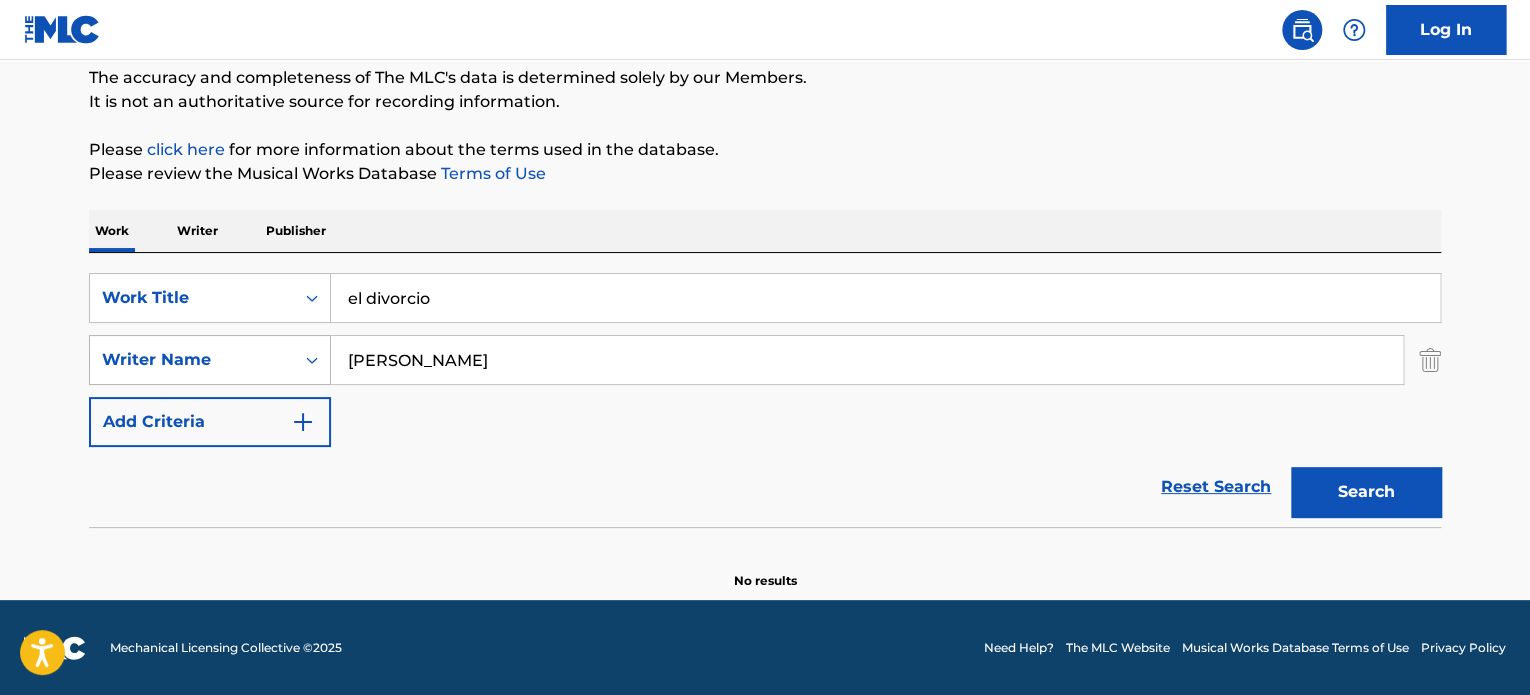 drag, startPoint x: 425, startPoint y: 365, endPoint x: 212, endPoint y: 353, distance: 213.33775 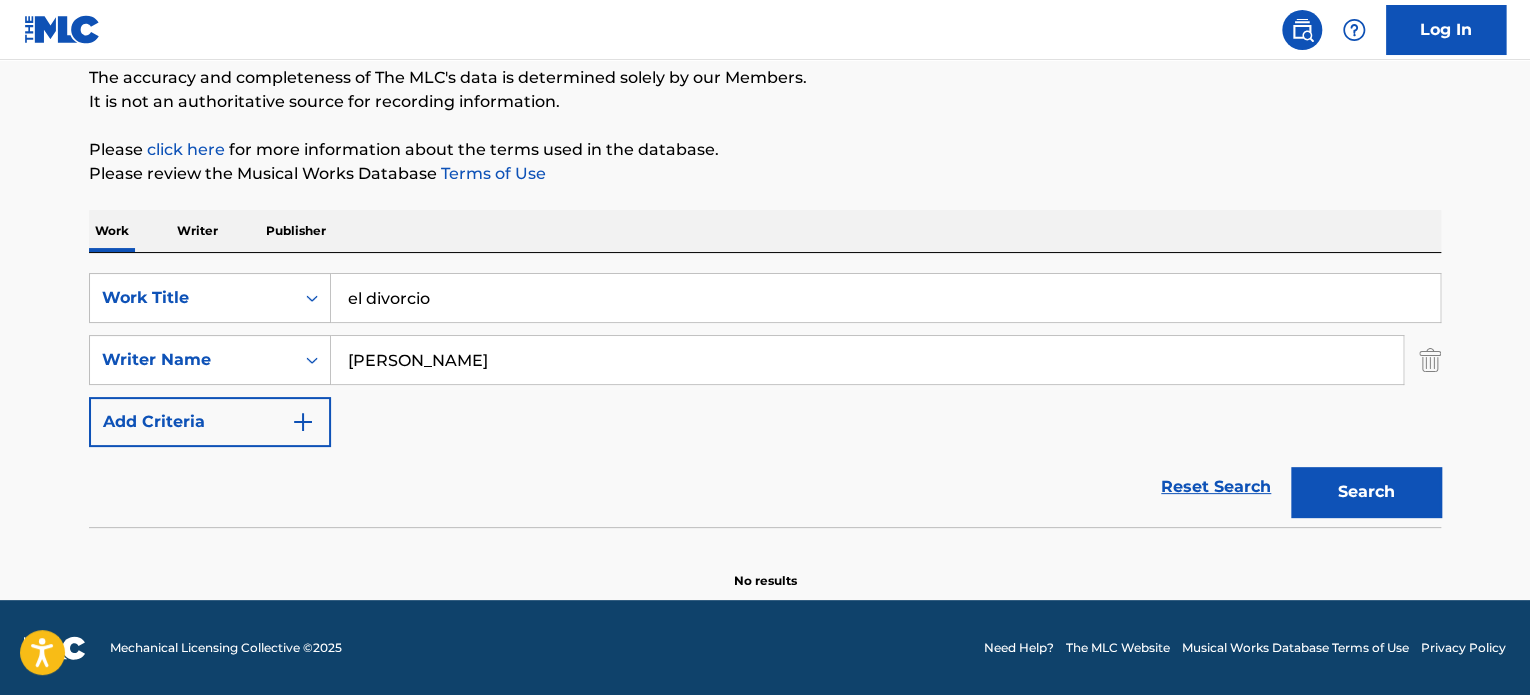 click on "Tony Morales" at bounding box center (867, 360) 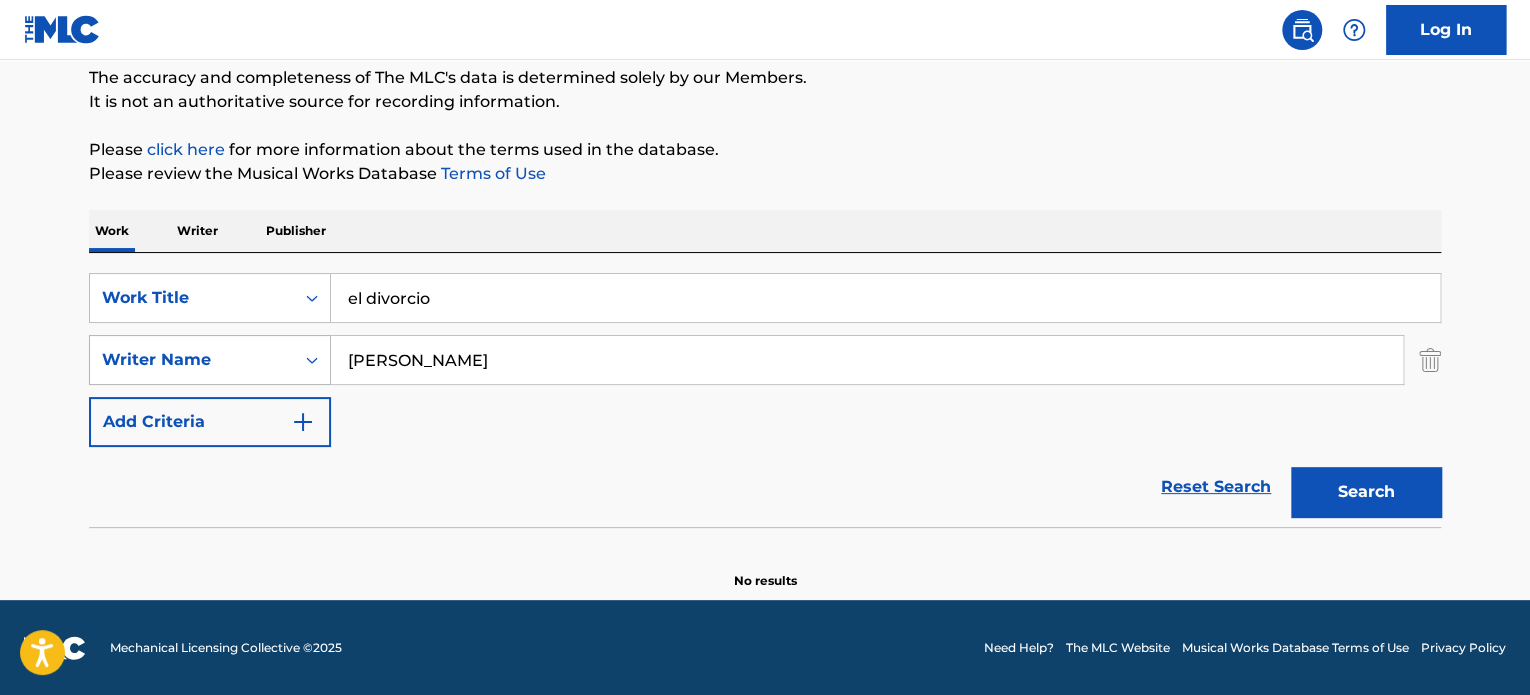 drag, startPoint x: 417, startPoint y: 355, endPoint x: 243, endPoint y: 346, distance: 174.2326 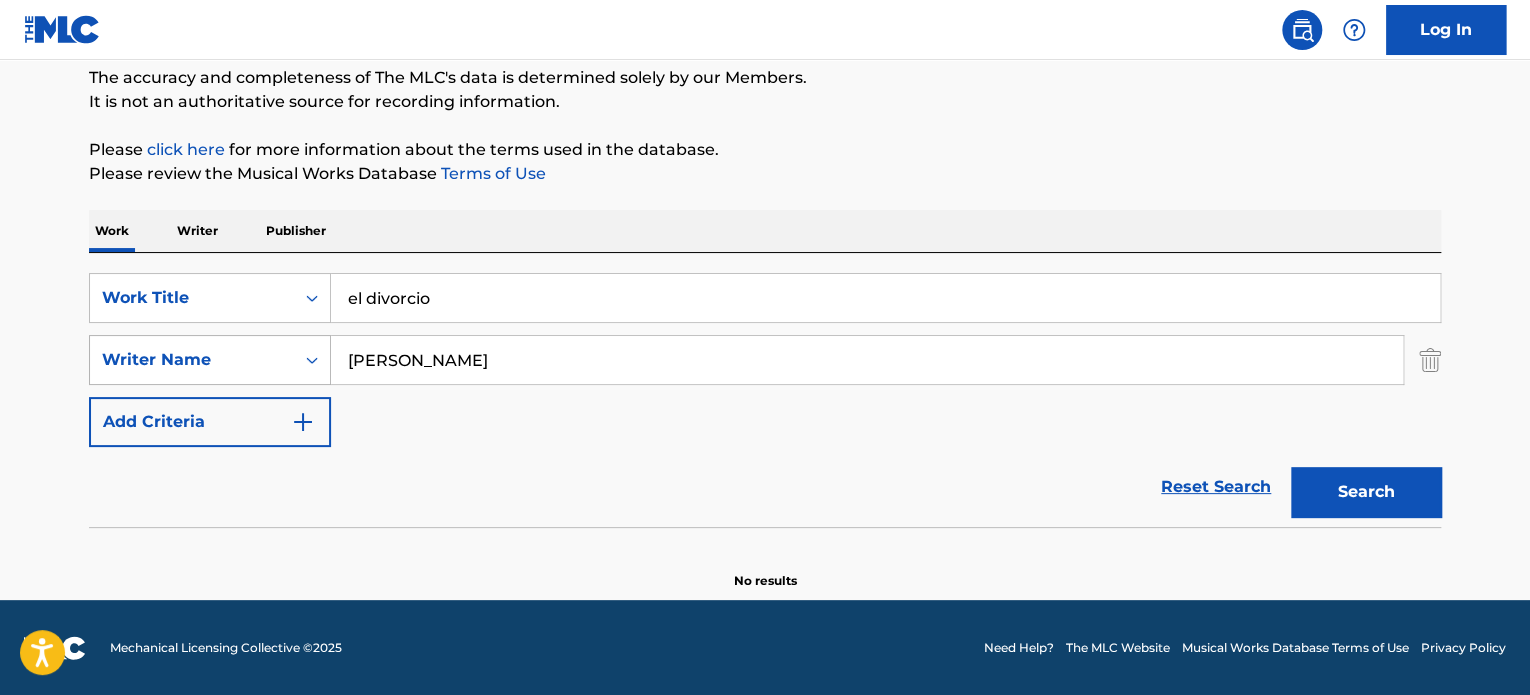 type on "guillermo barrera" 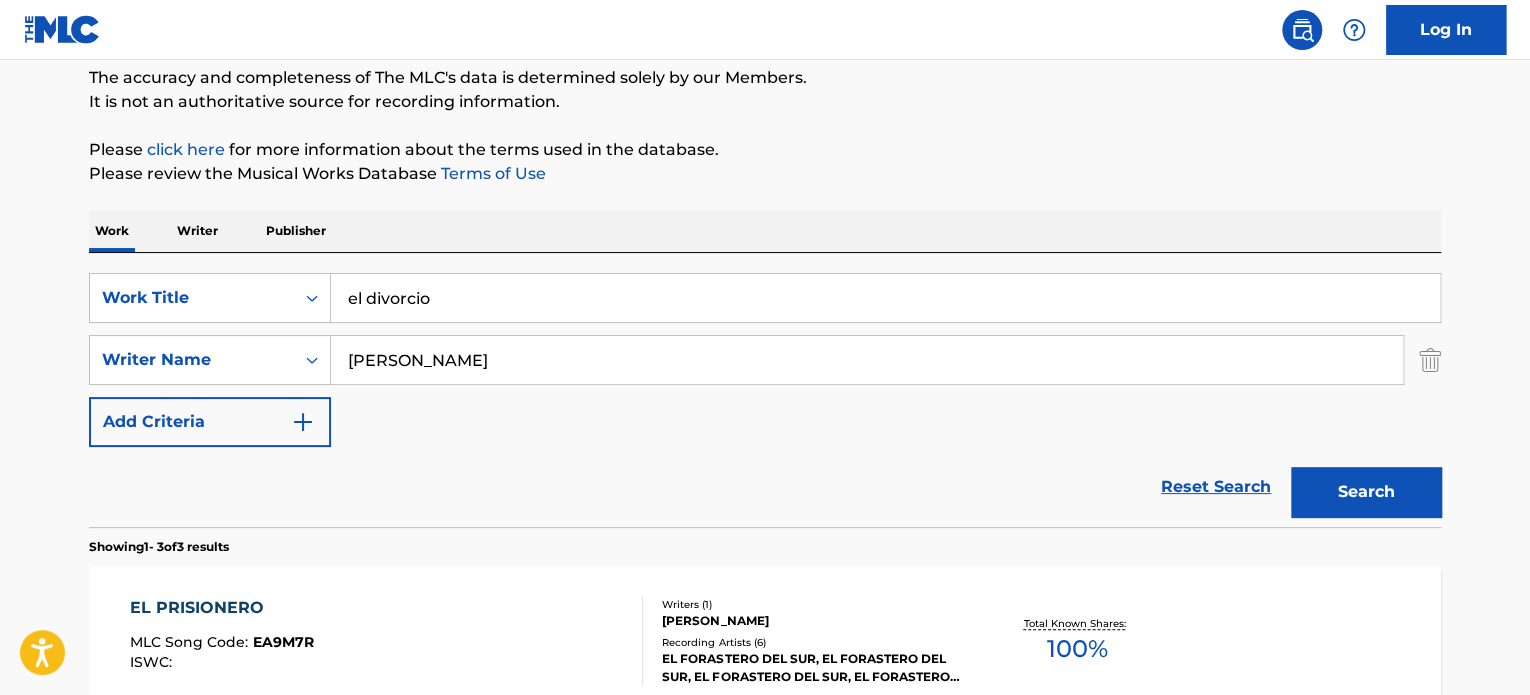 scroll, scrollTop: 272, scrollLeft: 0, axis: vertical 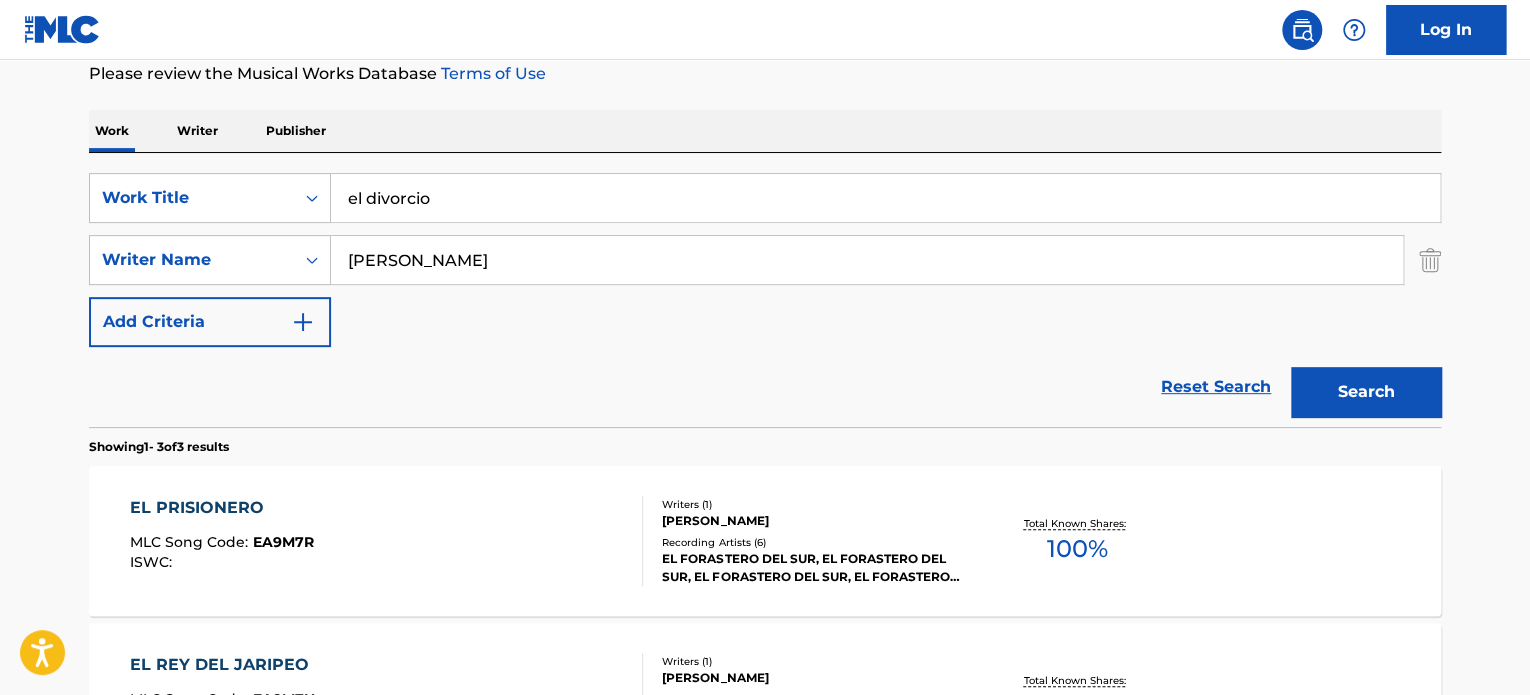 click on "EL PRISIONERO MLC Song Code : EA9M7R ISWC :" at bounding box center [387, 541] 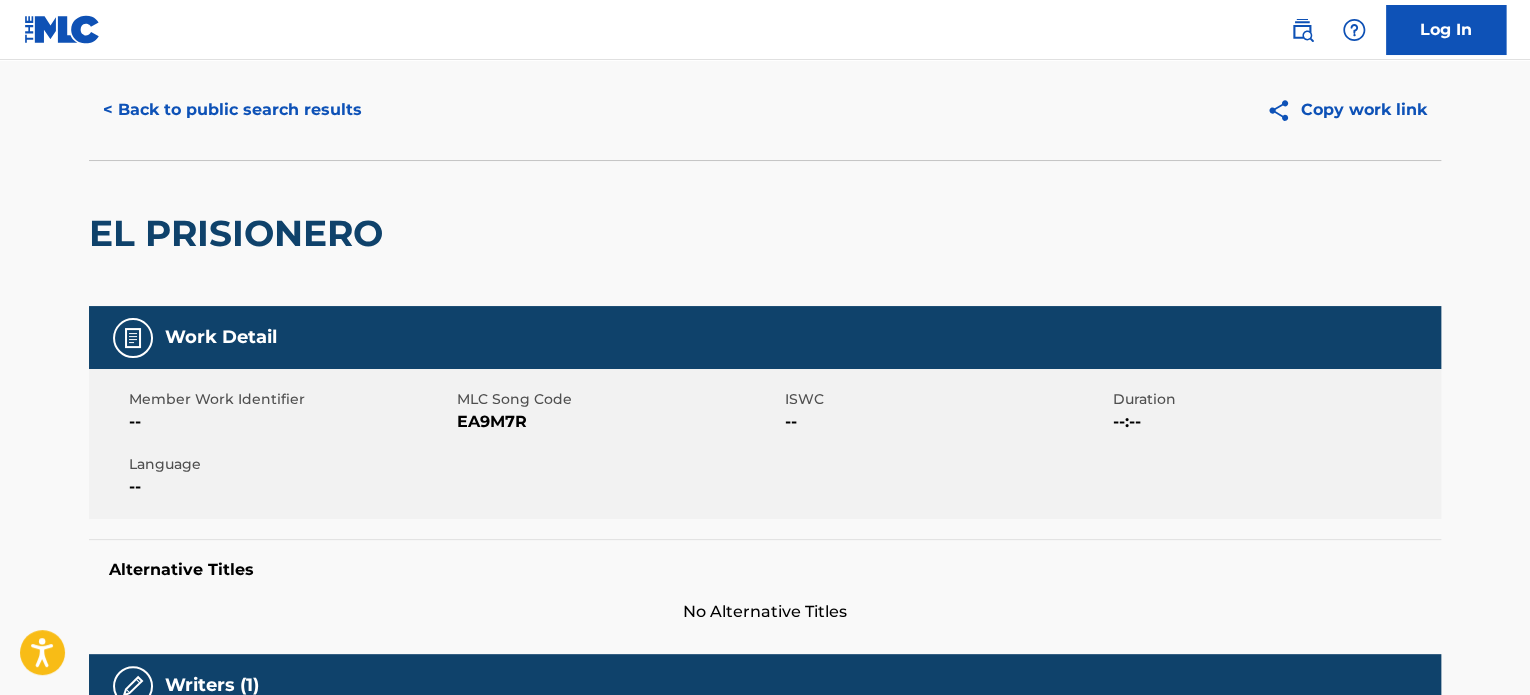 scroll, scrollTop: 0, scrollLeft: 0, axis: both 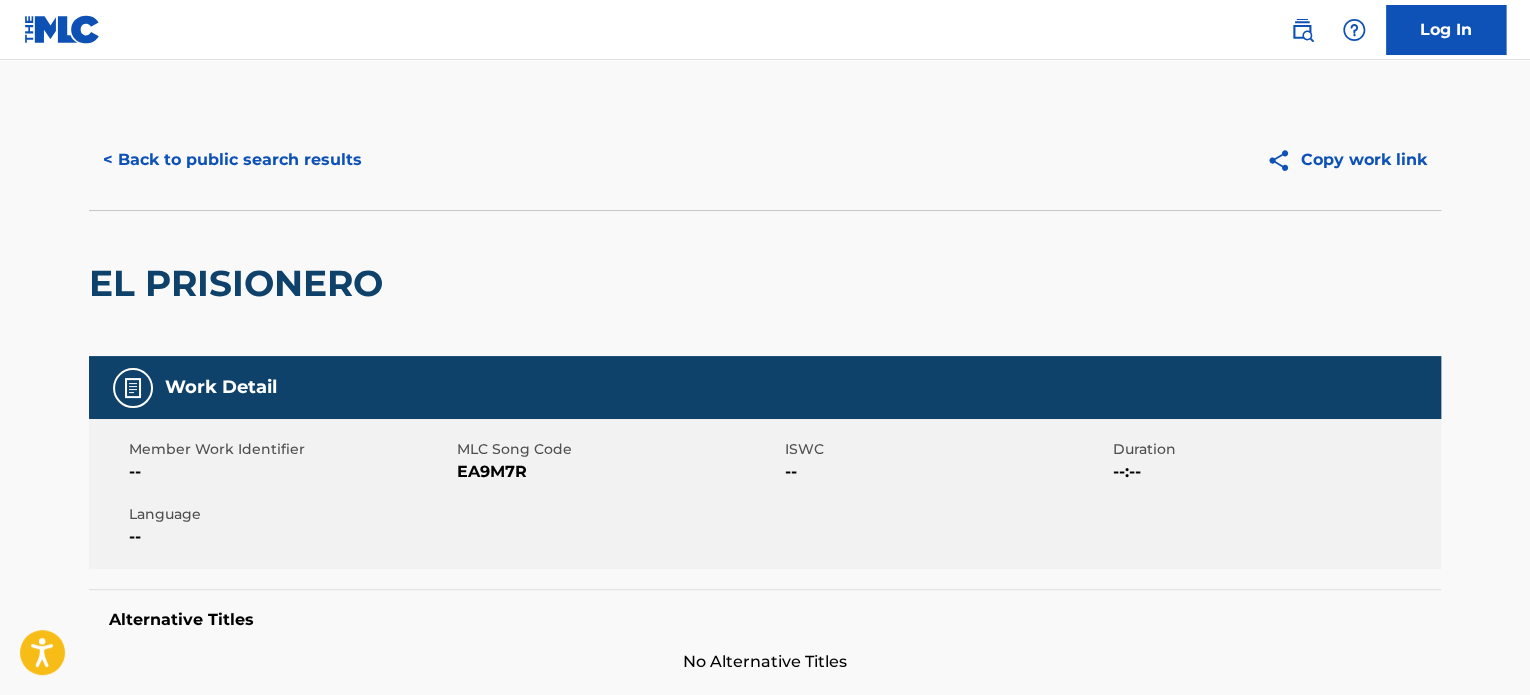 click on "< Back to public search results" at bounding box center [232, 160] 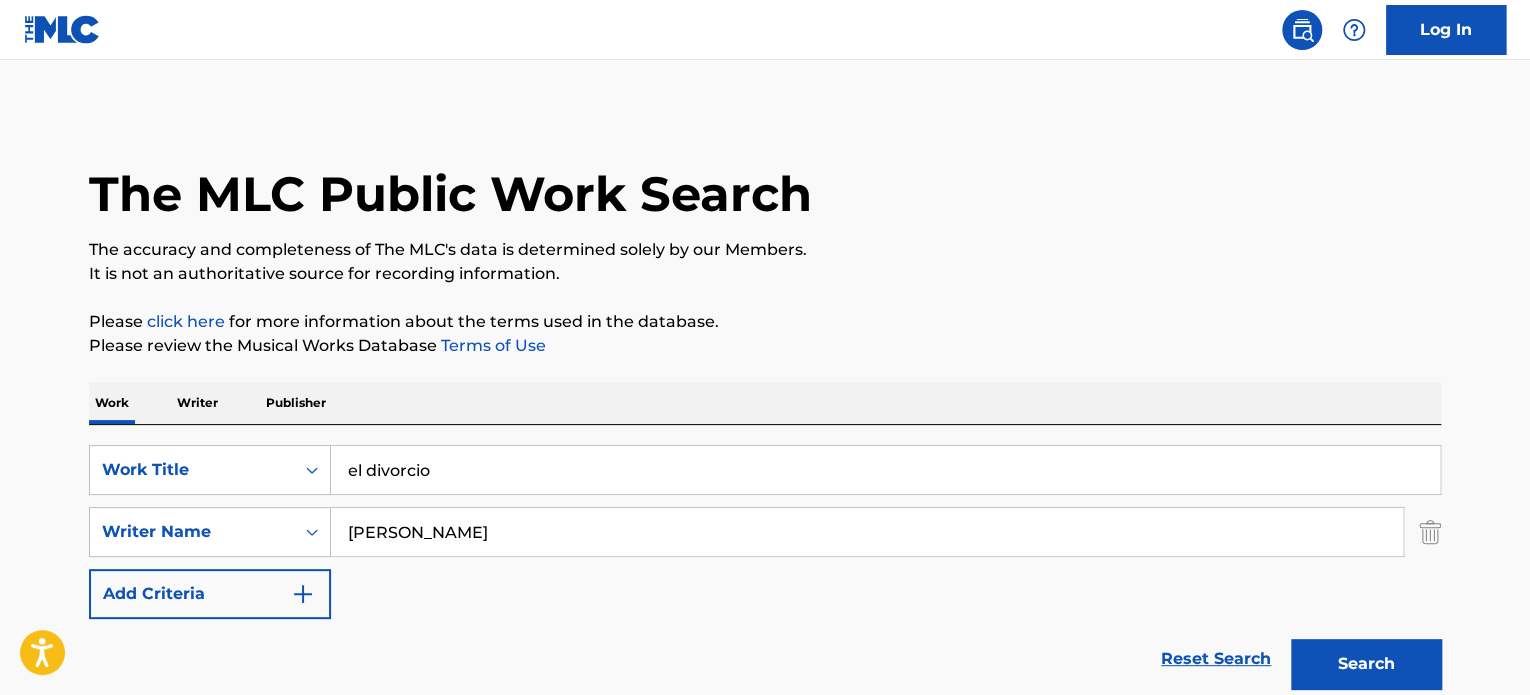 scroll, scrollTop: 272, scrollLeft: 0, axis: vertical 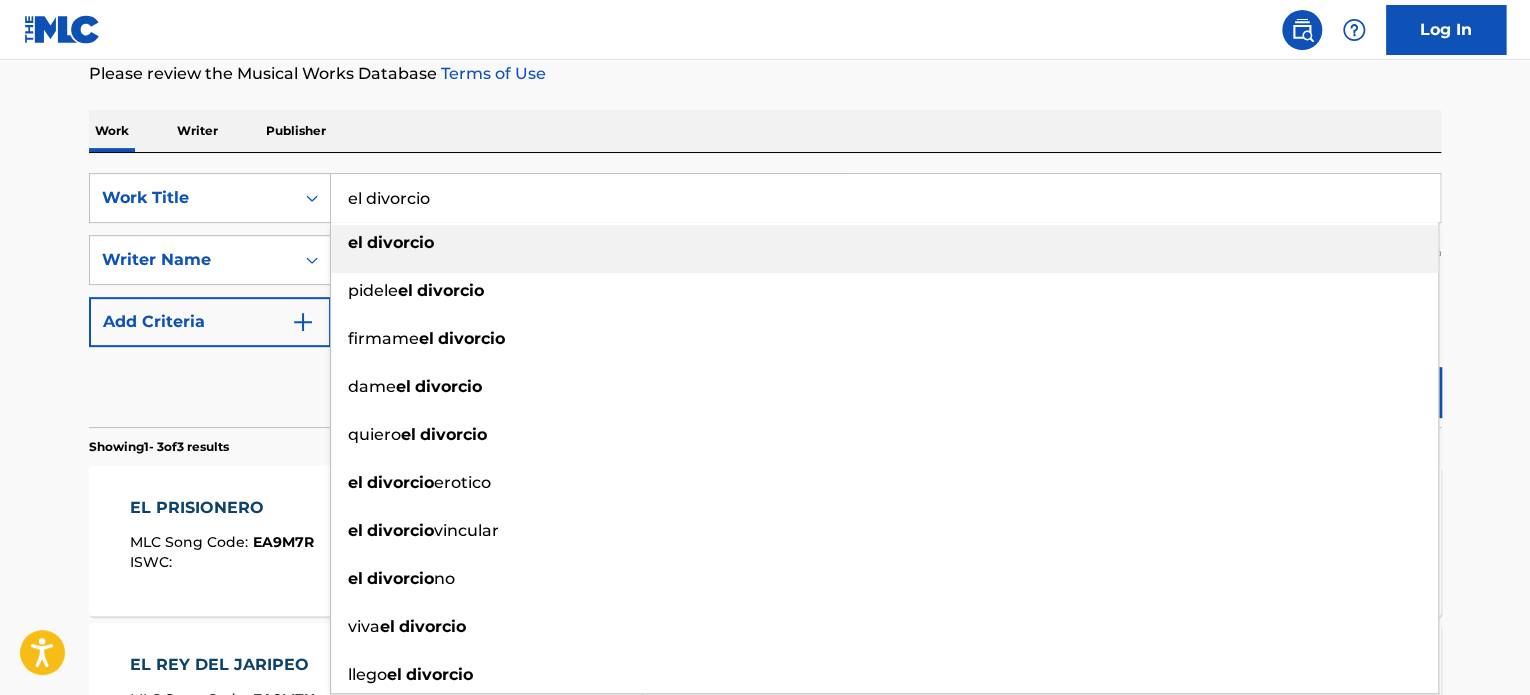 drag, startPoint x: 476, startPoint y: 196, endPoint x: 192, endPoint y: 171, distance: 285.09824 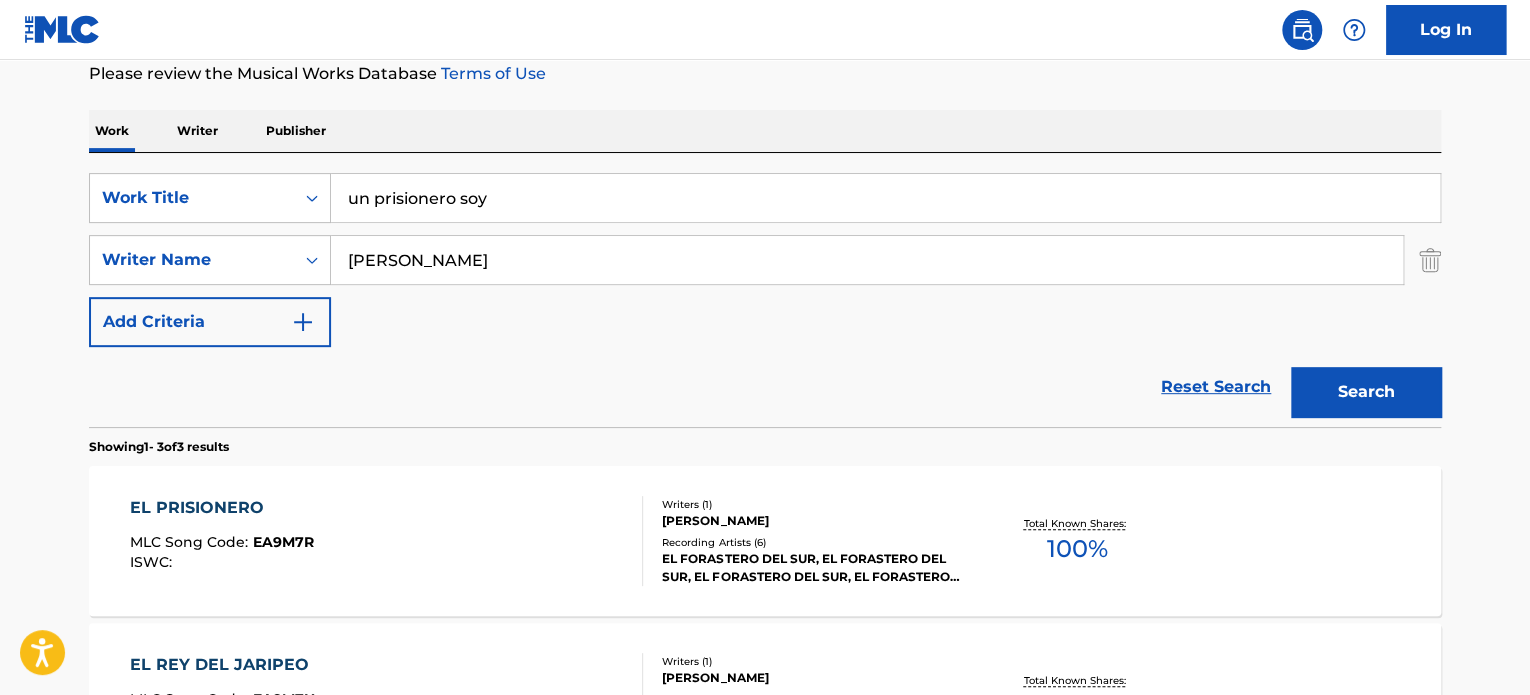 drag, startPoint x: 463, startPoint y: 266, endPoint x: 489, endPoint y: 198, distance: 72.8011 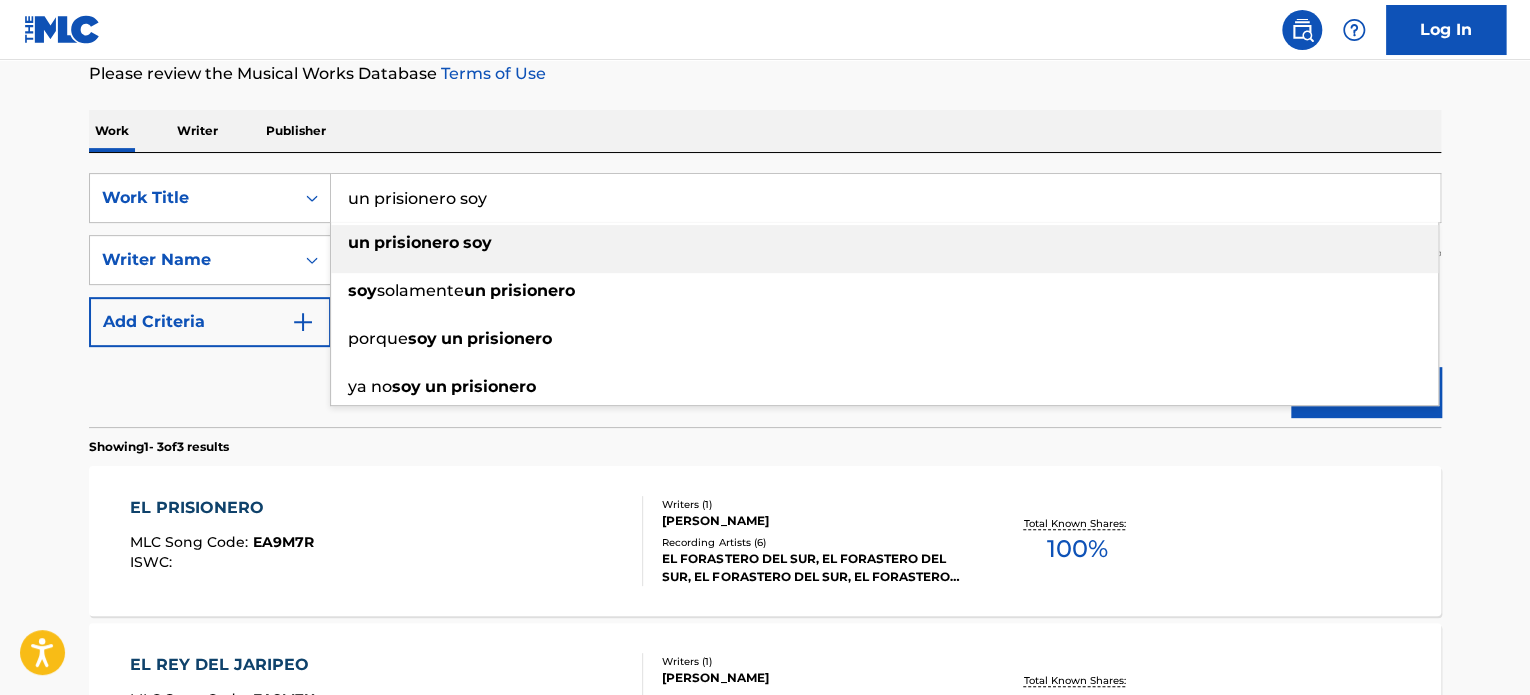drag, startPoint x: 494, startPoint y: 193, endPoint x: 463, endPoint y: 197, distance: 31.257 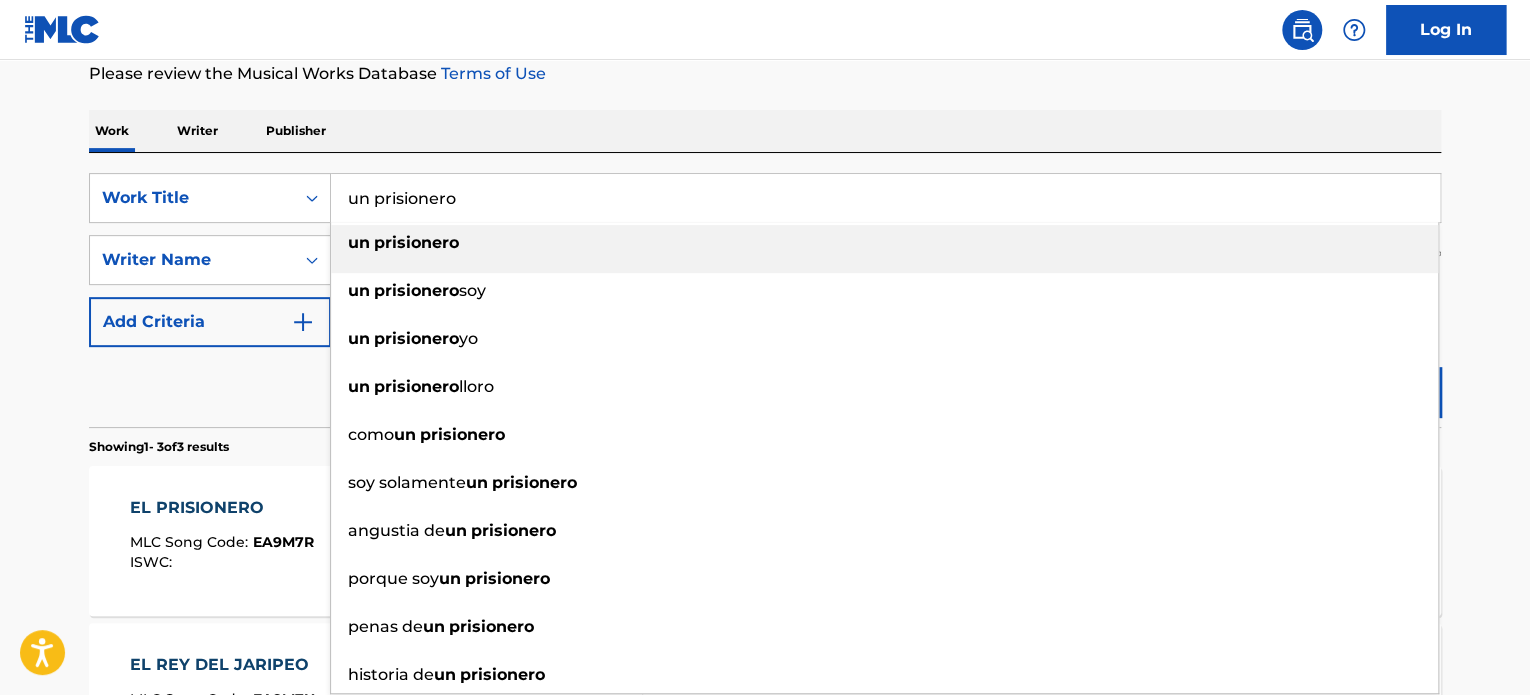 type on "un prisionero" 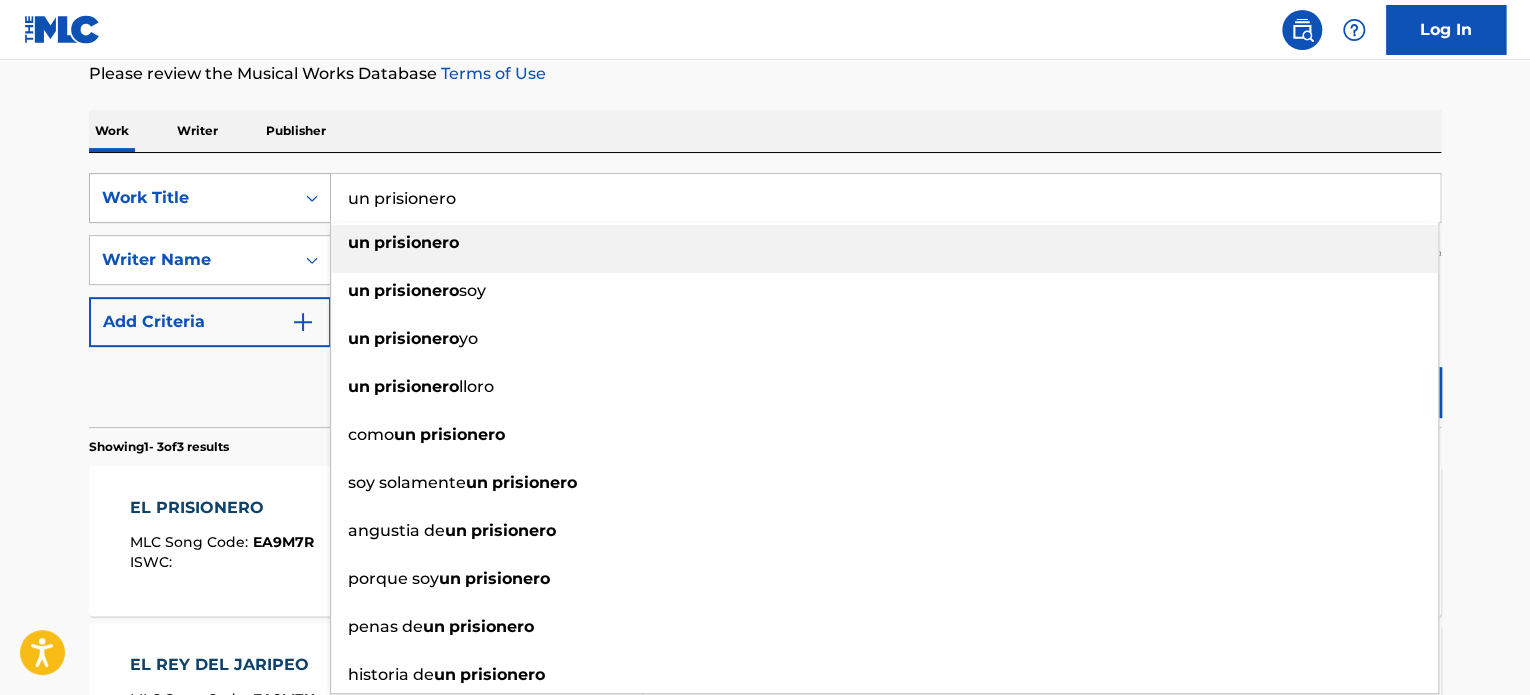 drag, startPoint x: 297, startPoint y: 161, endPoint x: 299, endPoint y: 177, distance: 16.124516 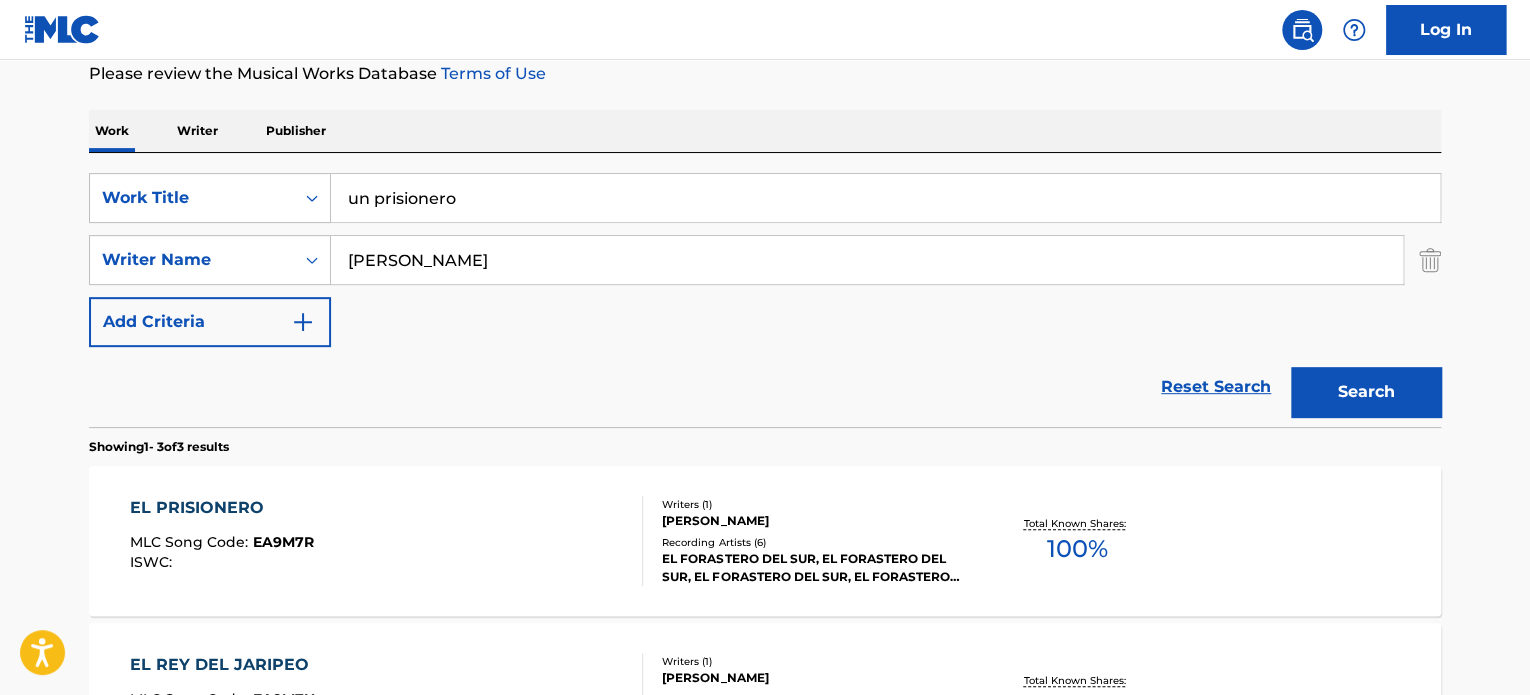 click on "guillermo barrera" at bounding box center [867, 260] 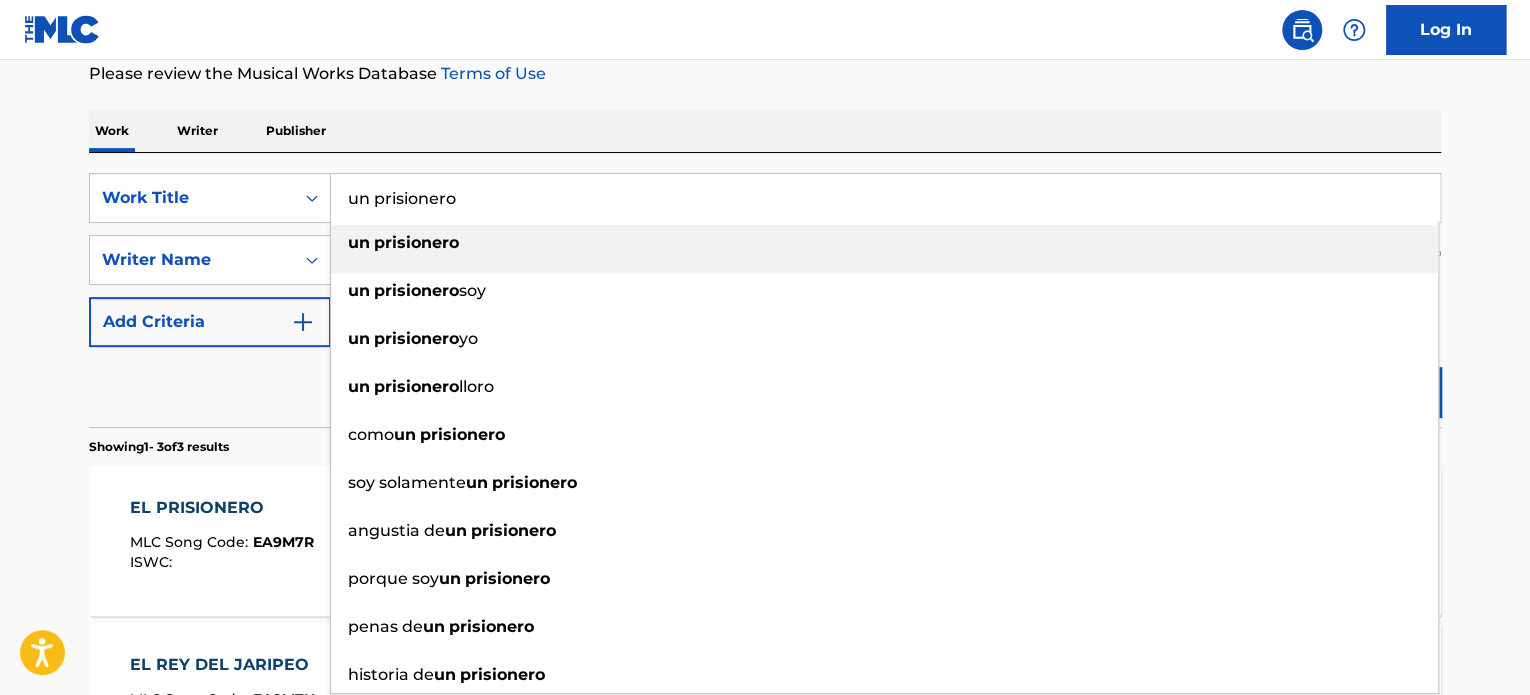drag, startPoint x: 372, startPoint y: 199, endPoint x: 10, endPoint y: 163, distance: 363.78564 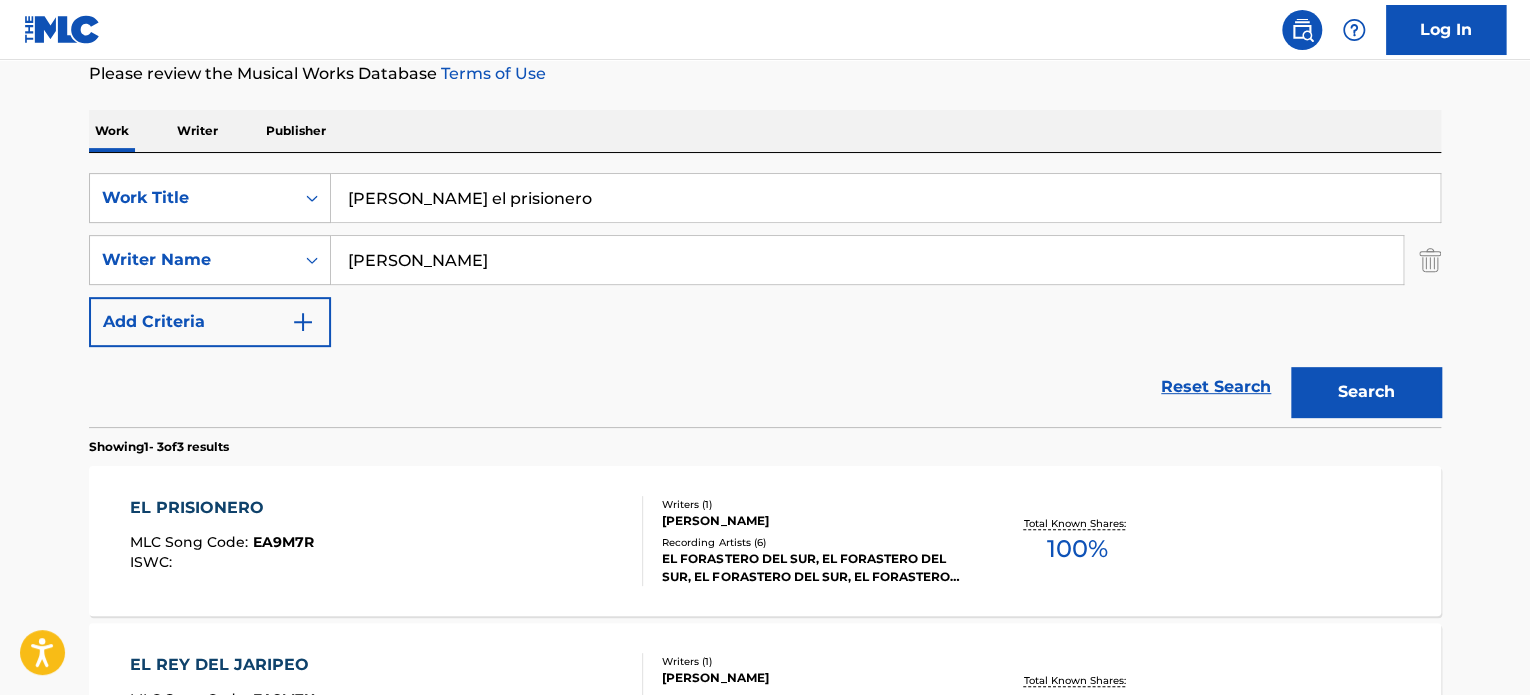 type on "pablo el prisionero" 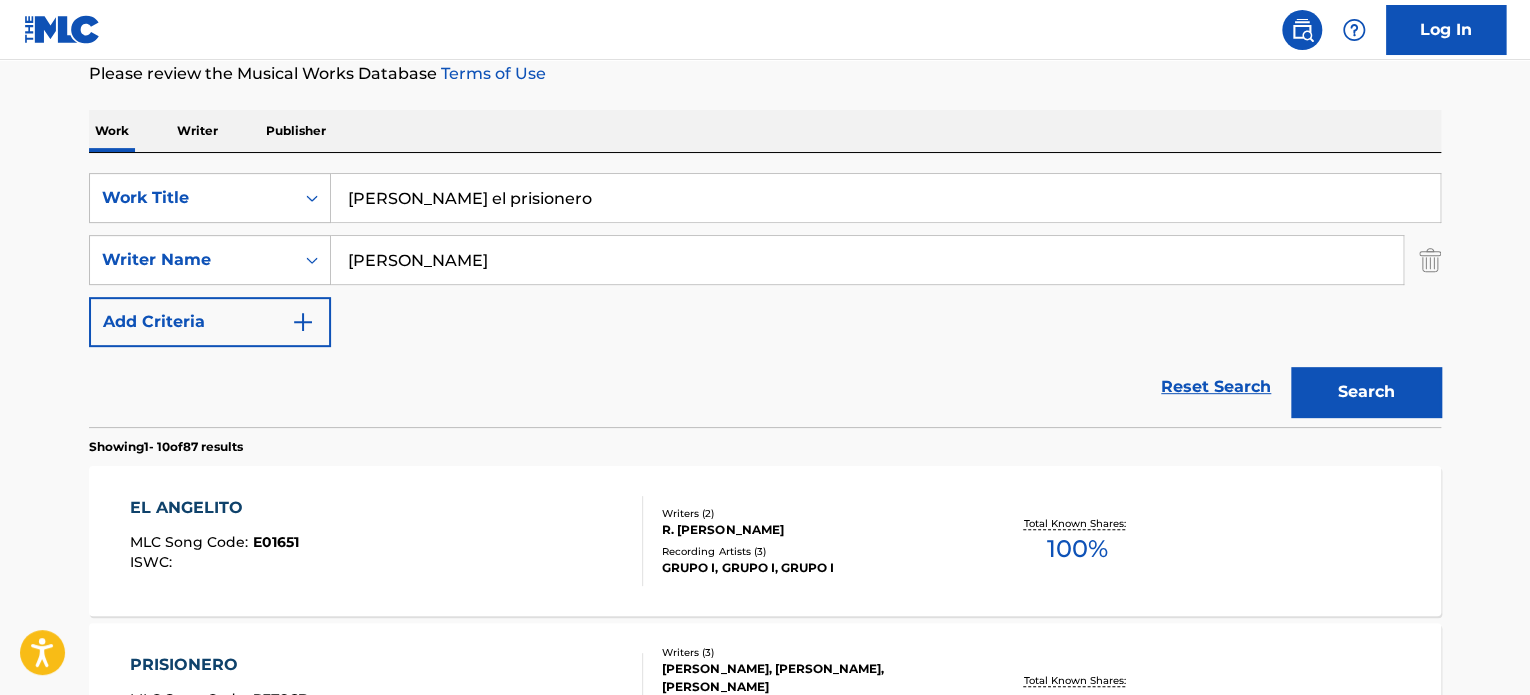 scroll, scrollTop: 372, scrollLeft: 0, axis: vertical 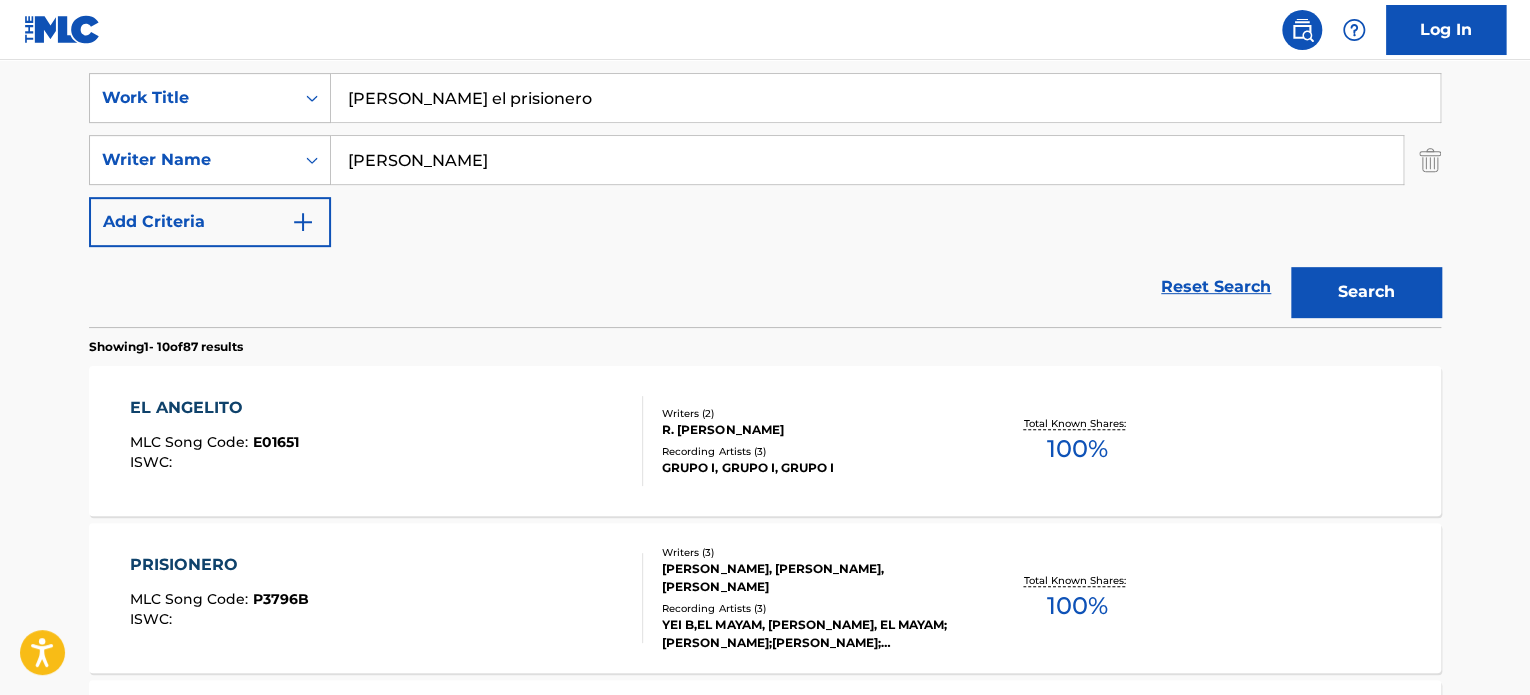 click on "Writers ( 3 ) JOSE OSCAR MORALES OLIVER, HUGO DANTE FACHA, MIGUEL ANGEL  ESCALANTE CARRIZO Recording Artists ( 3 ) YEI B,EL MAYAM, YEI B, EL MAYAM;YEI B;ERICK OTONIEL BRIZUELA LIMA;JOSE MORALES" at bounding box center (803, 598) 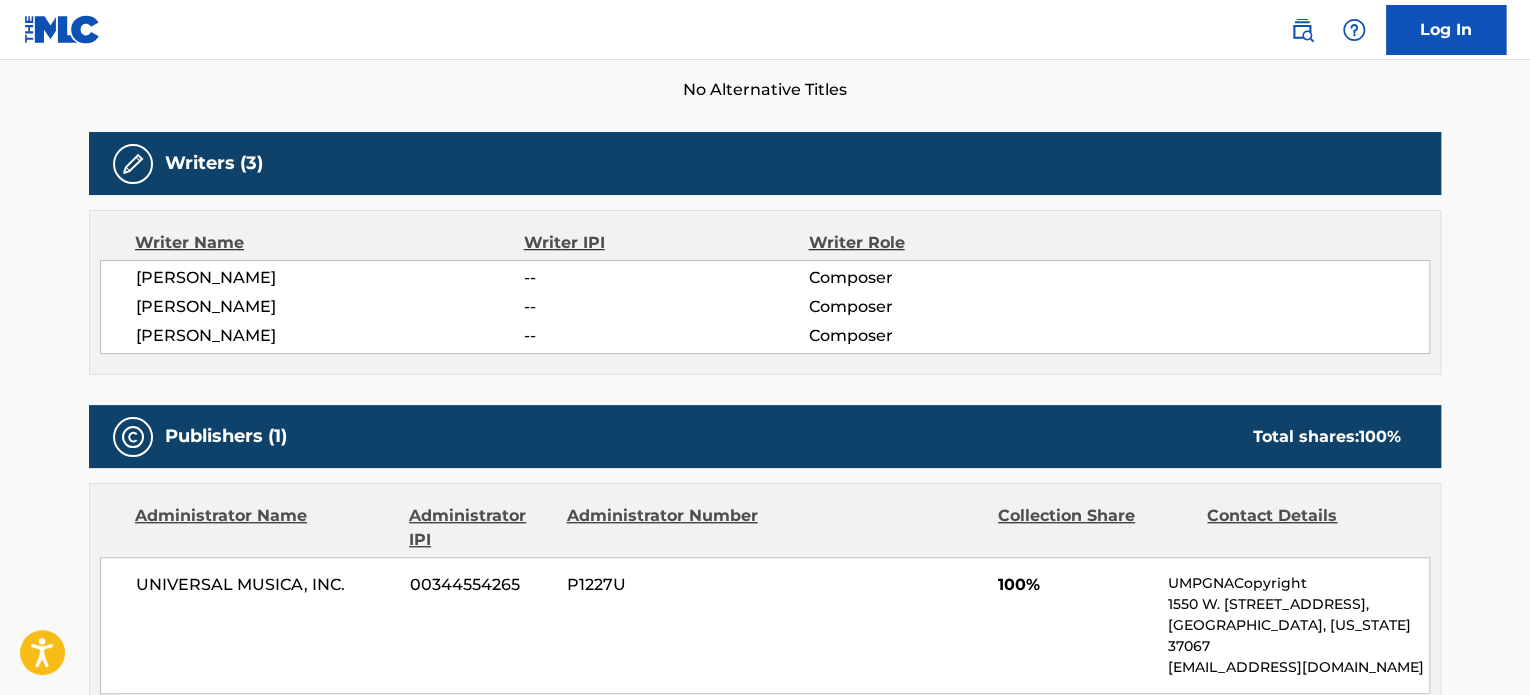 scroll, scrollTop: 400, scrollLeft: 0, axis: vertical 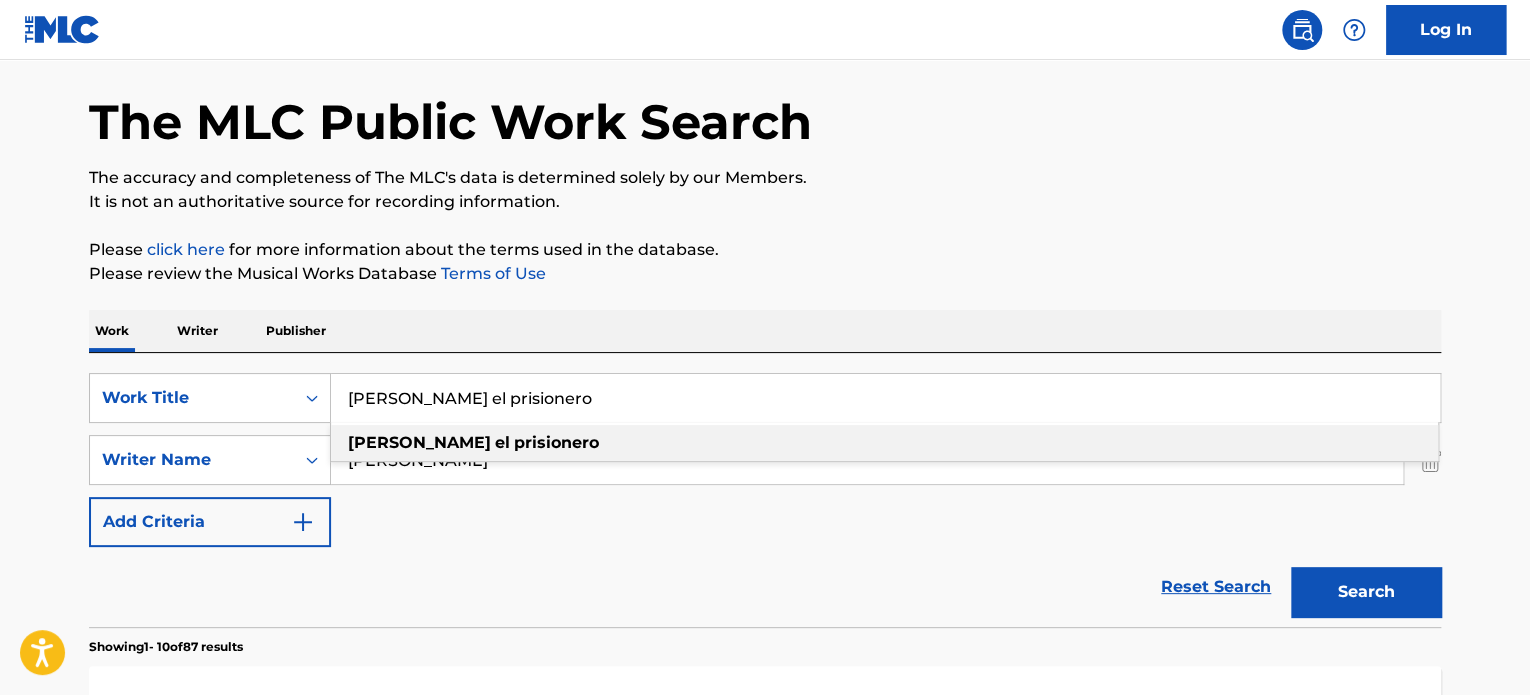 drag, startPoint x: 415, startPoint y: 393, endPoint x: 212, endPoint y: 364, distance: 205.06097 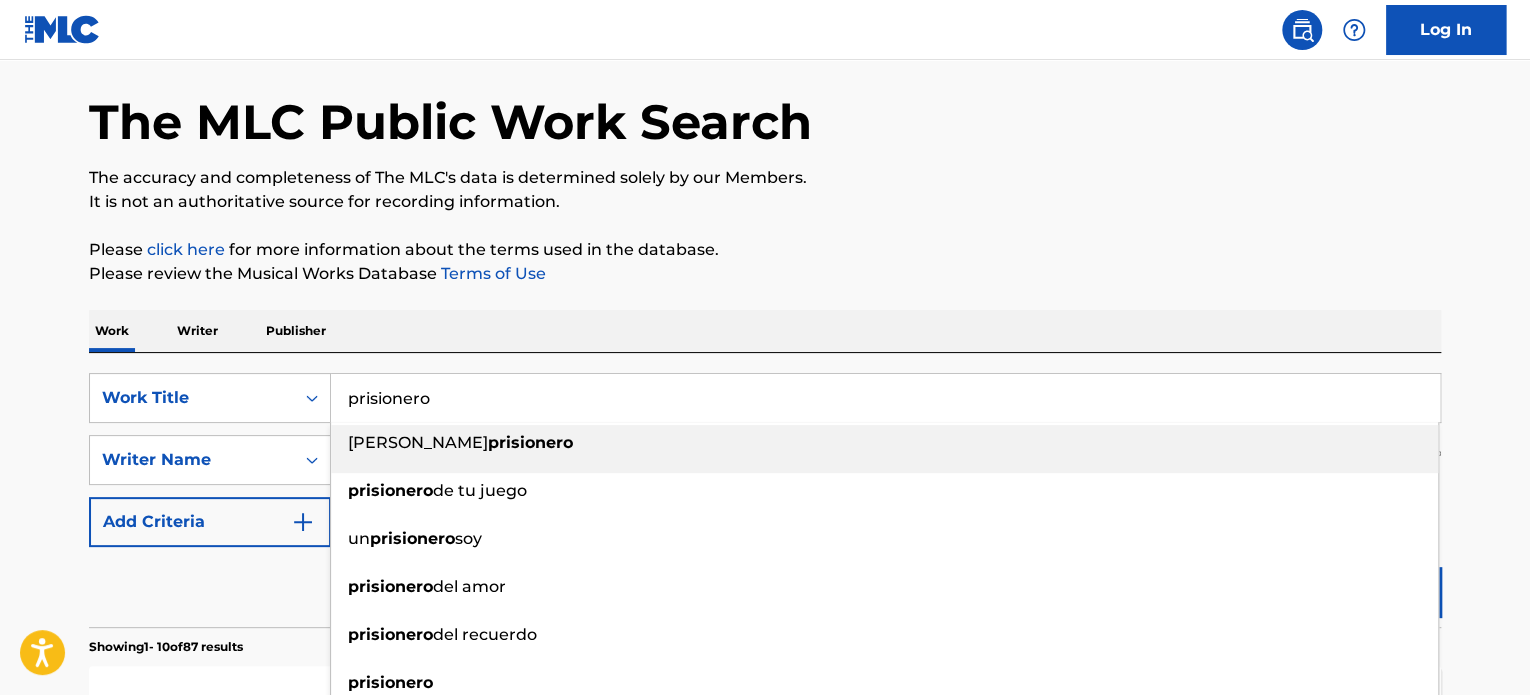 type on "prisionero" 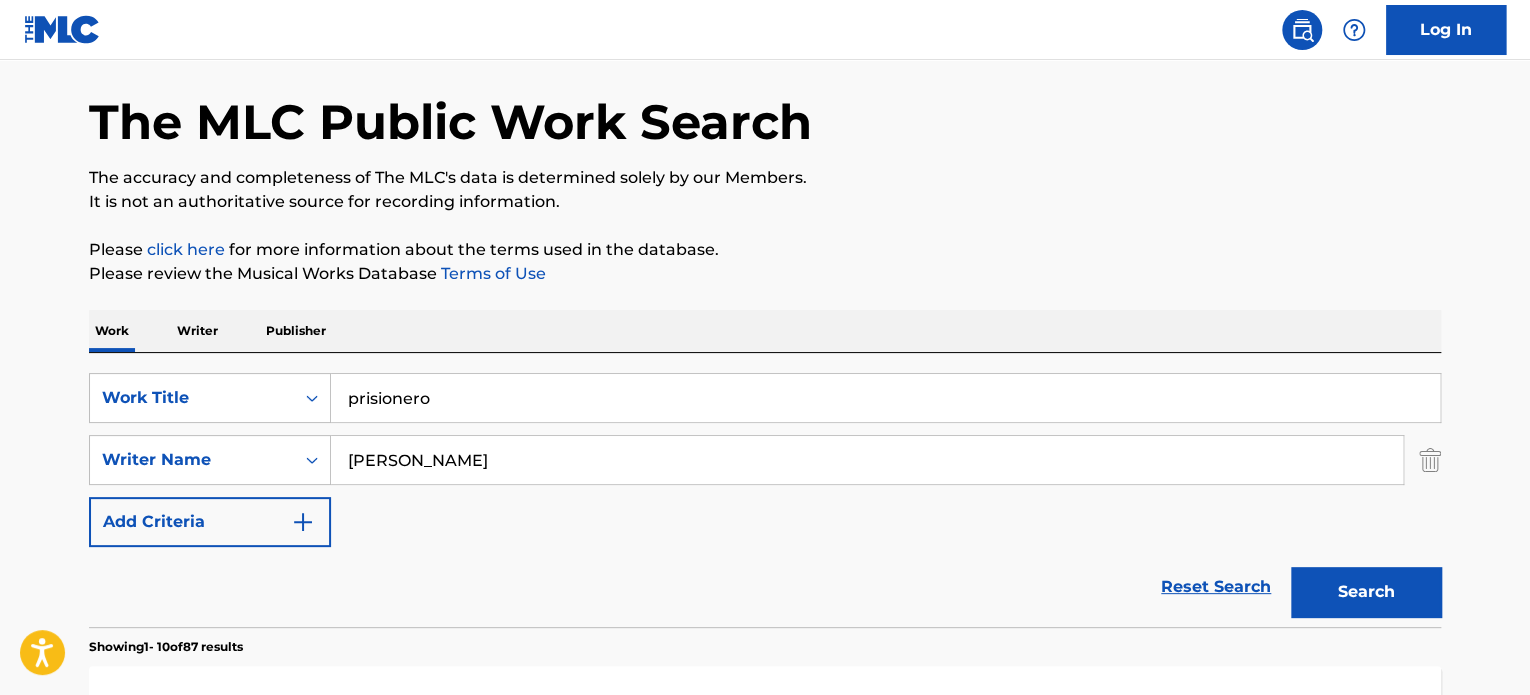 click on "Work Writer Publisher" at bounding box center (765, 331) 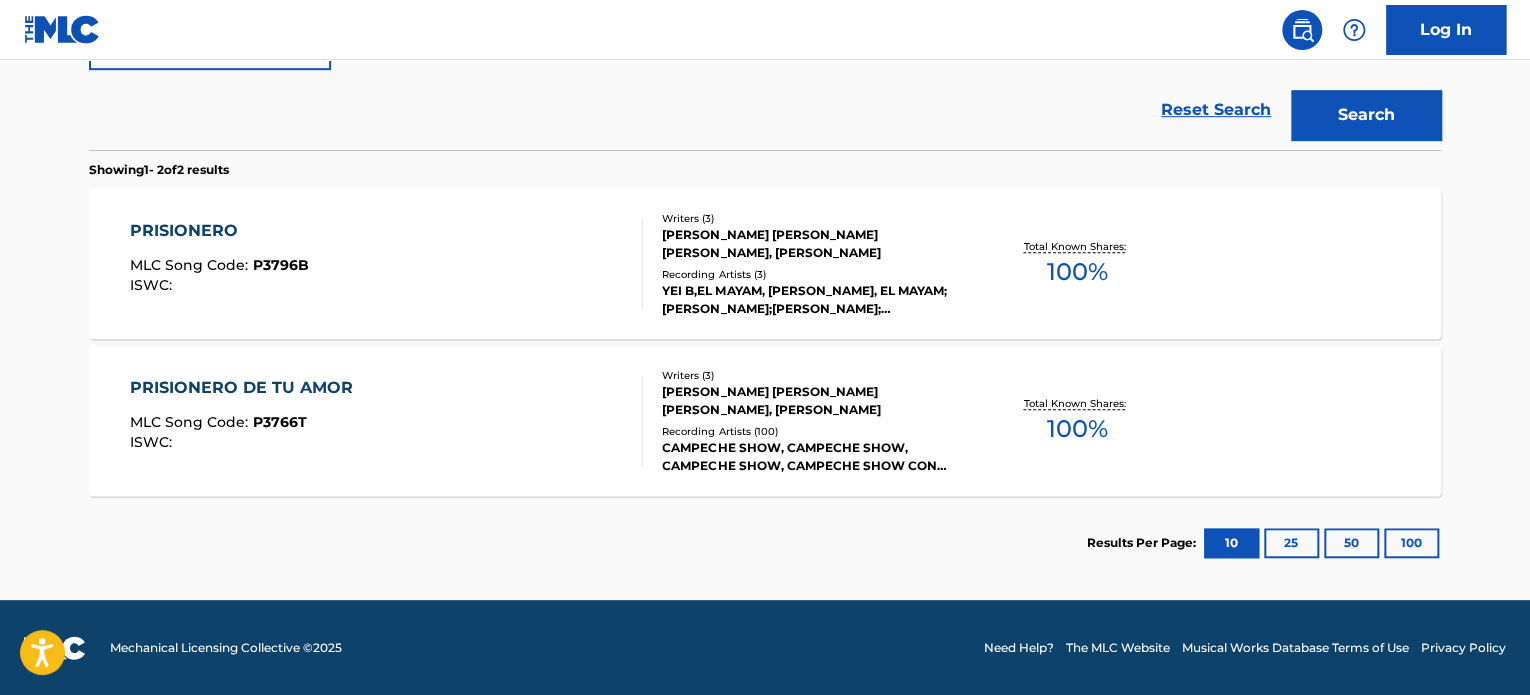 scroll, scrollTop: 0, scrollLeft: 0, axis: both 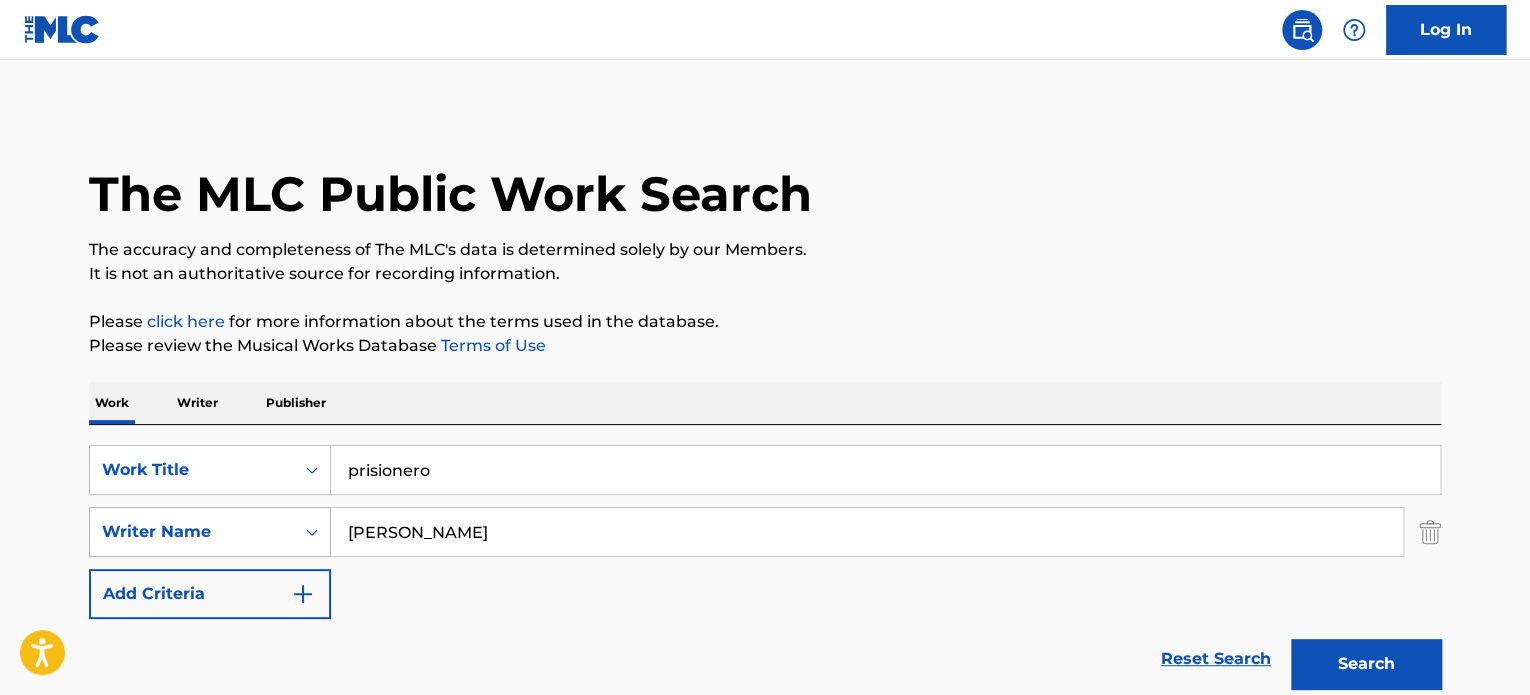 drag, startPoint x: 510, startPoint y: 535, endPoint x: 279, endPoint y: 519, distance: 231.55345 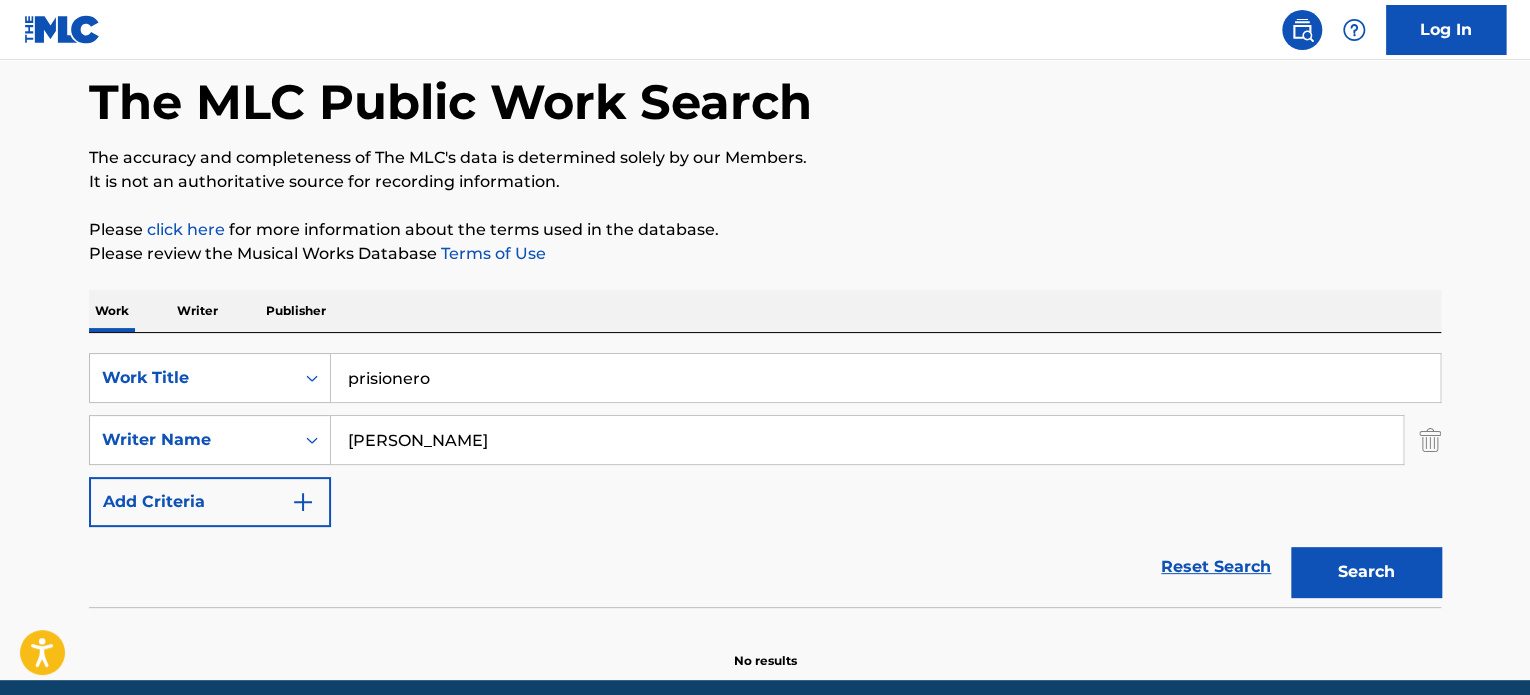 scroll, scrollTop: 172, scrollLeft: 0, axis: vertical 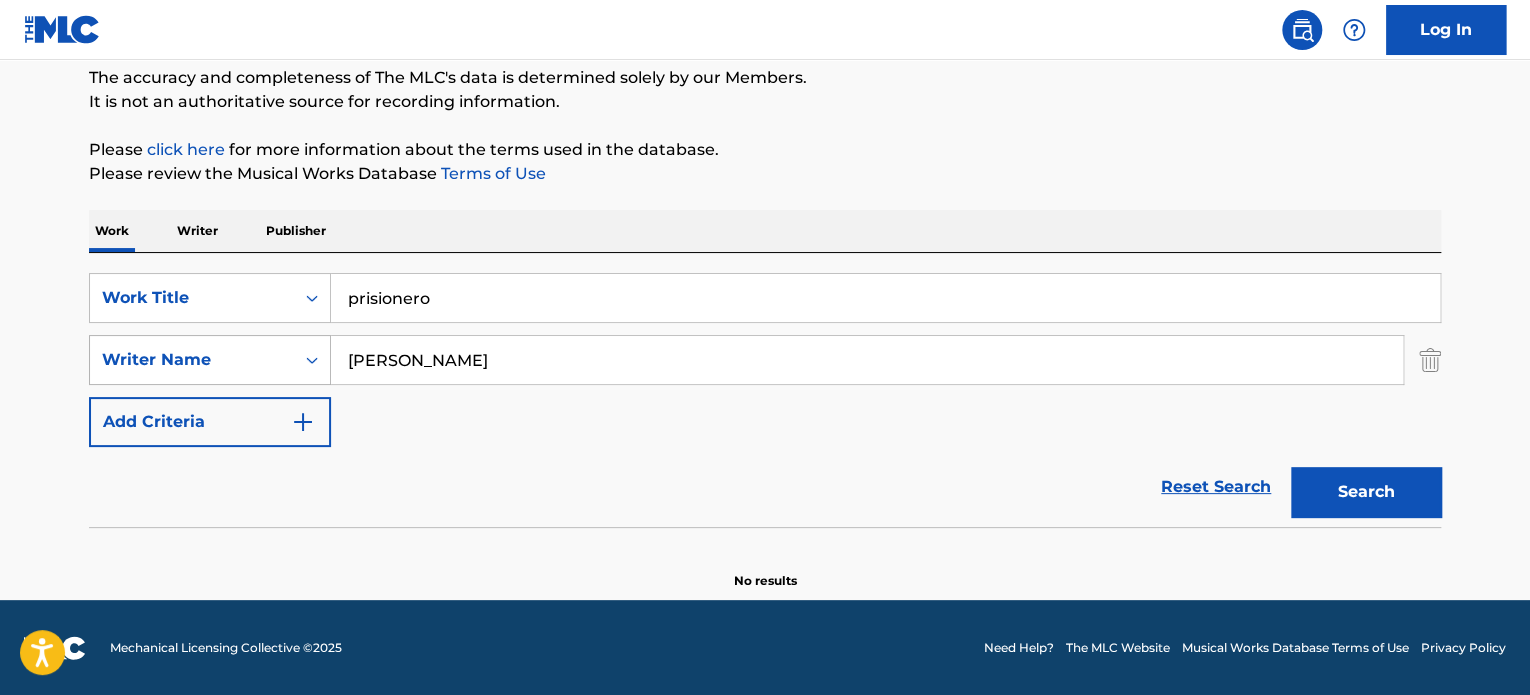 drag, startPoint x: 527, startPoint y: 371, endPoint x: 300, endPoint y: 370, distance: 227.0022 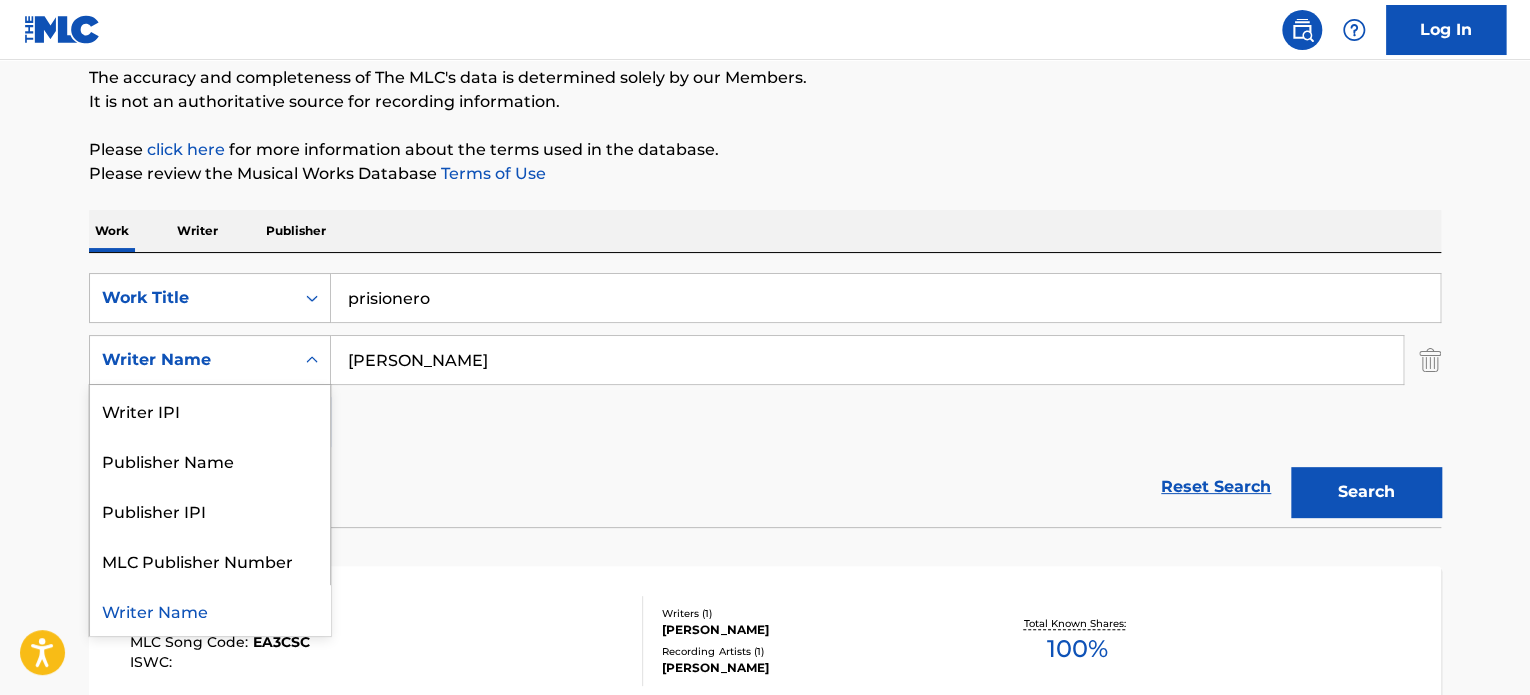 drag, startPoint x: 298, startPoint y: 370, endPoint x: 568, endPoint y: 529, distance: 313.33847 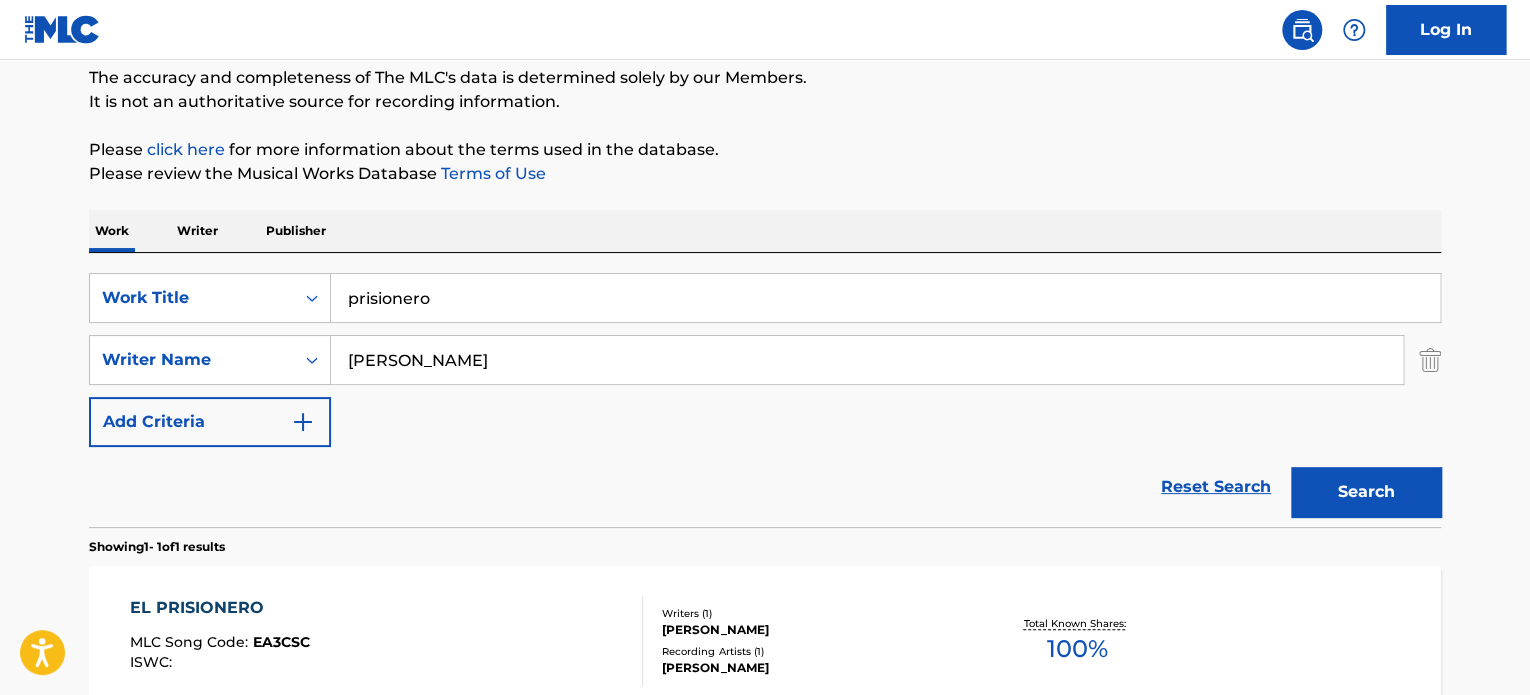 click on "EL PRISIONERO" at bounding box center (220, 608) 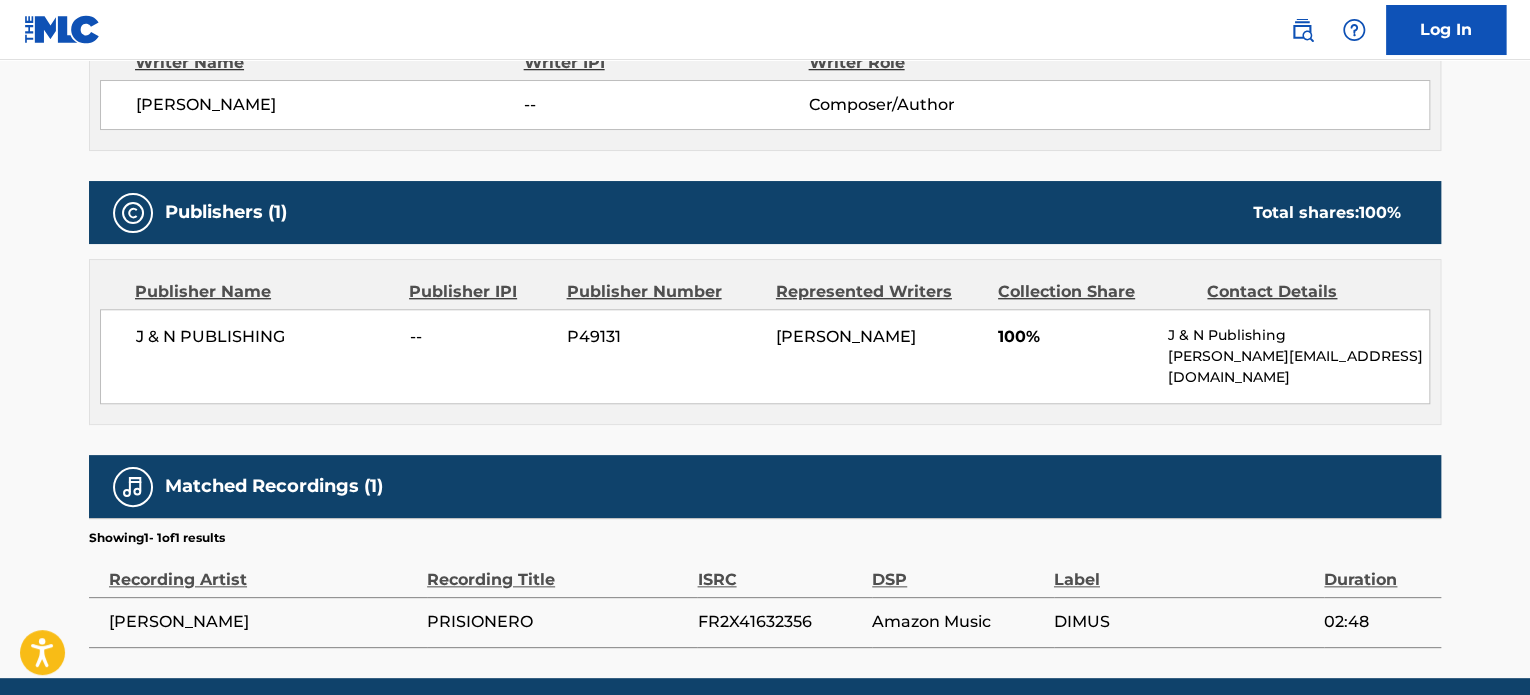 scroll, scrollTop: 813, scrollLeft: 0, axis: vertical 